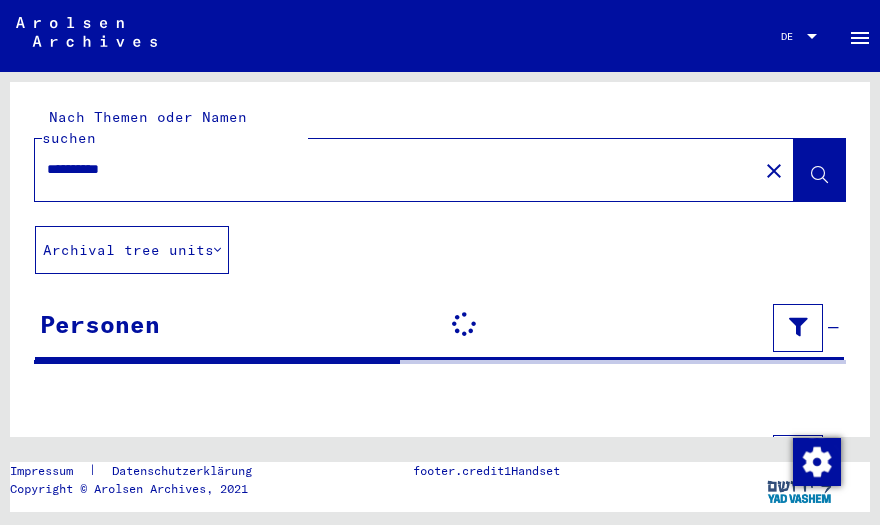 scroll, scrollTop: 0, scrollLeft: 0, axis: both 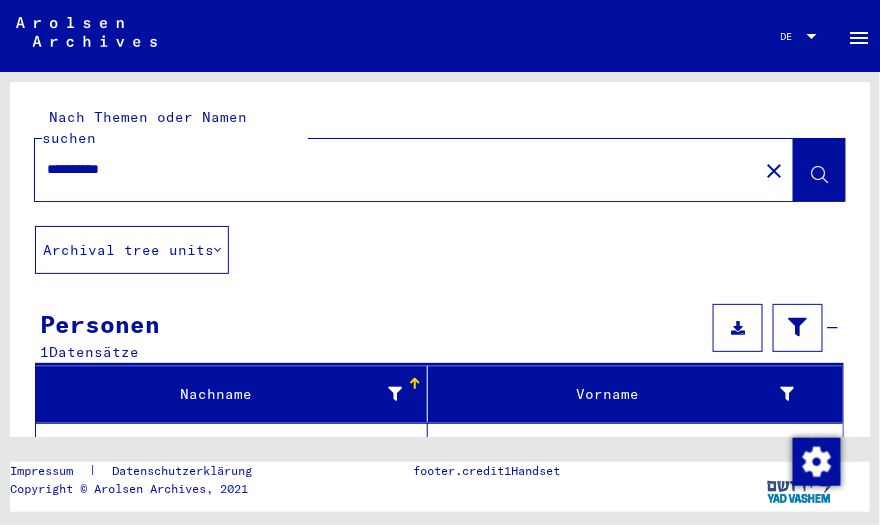 click 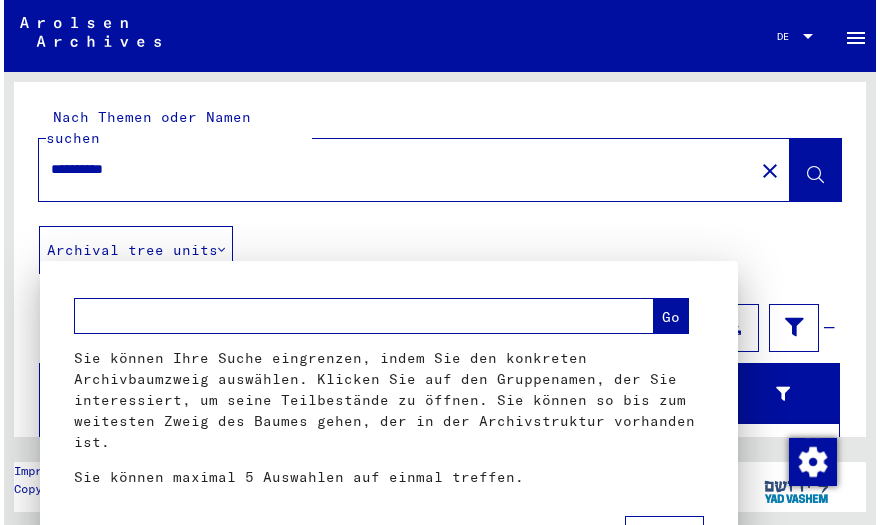 scroll, scrollTop: 349, scrollLeft: 0, axis: vertical 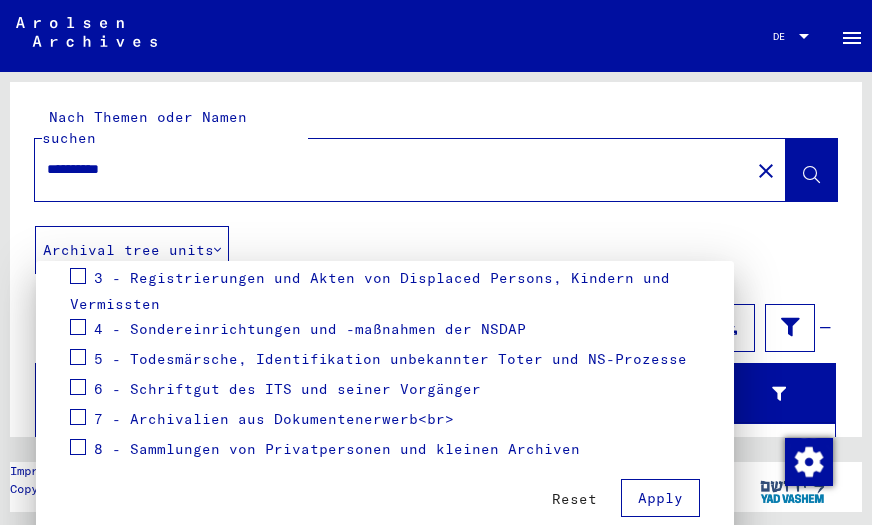 click at bounding box center [436, 262] 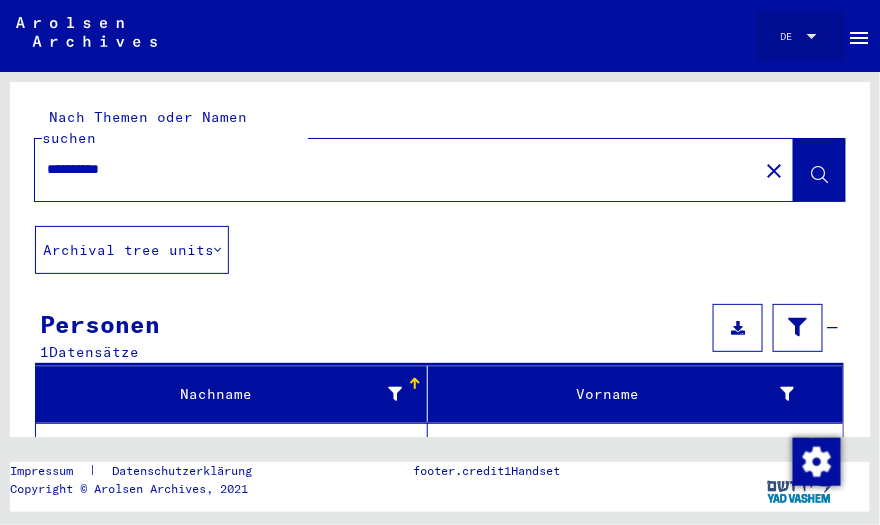 click at bounding box center [812, 36] 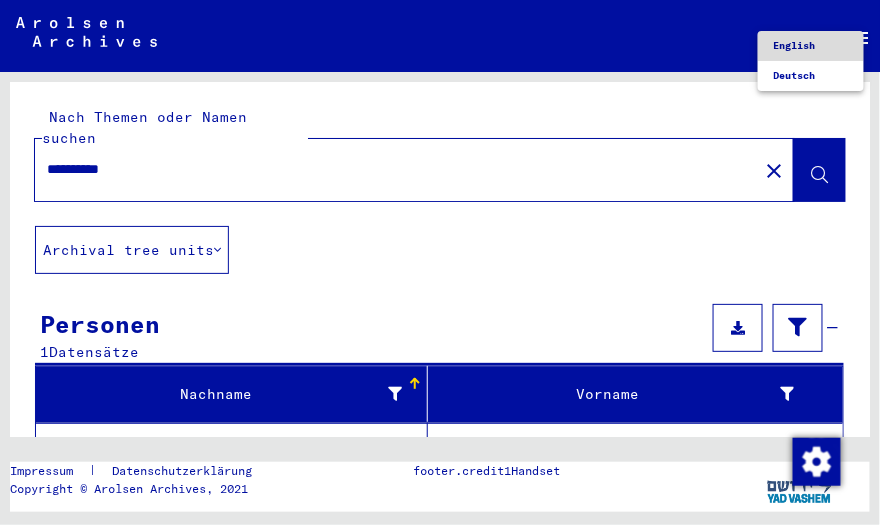 click on "English" at bounding box center (795, 45) 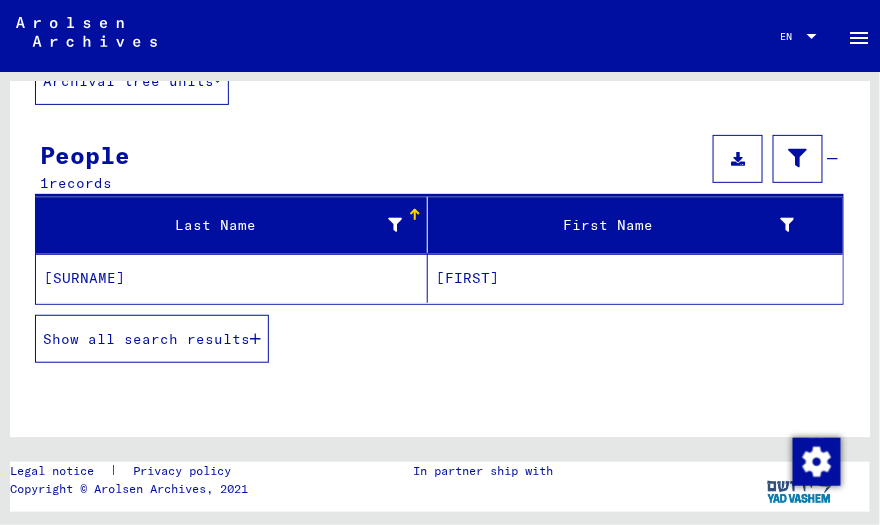scroll, scrollTop: 171, scrollLeft: 0, axis: vertical 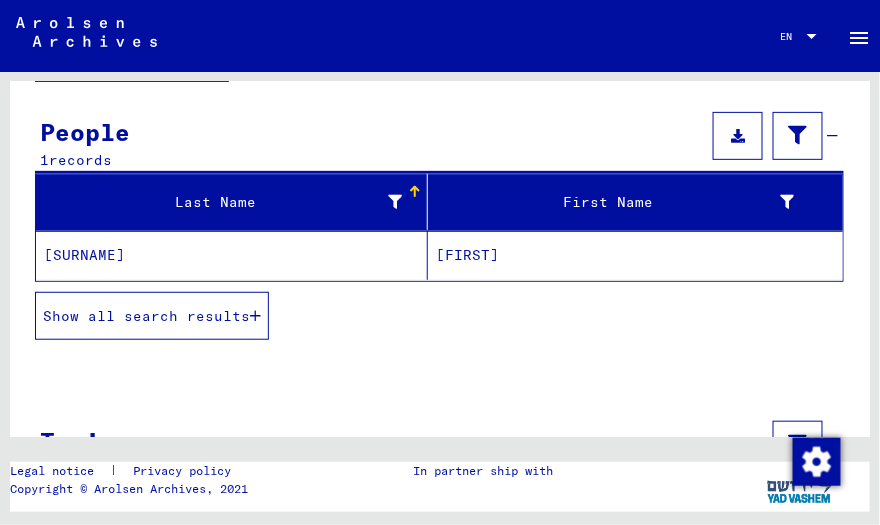 click at bounding box center [255, 316] 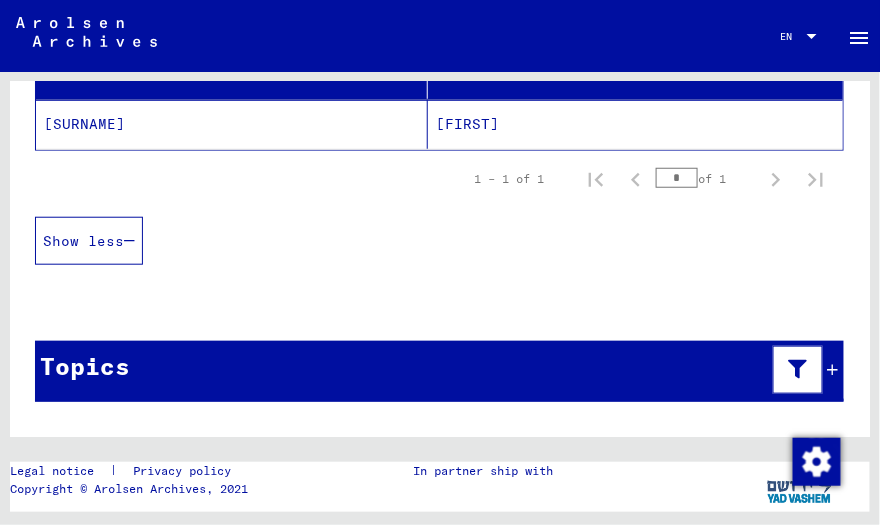 scroll, scrollTop: 305, scrollLeft: 0, axis: vertical 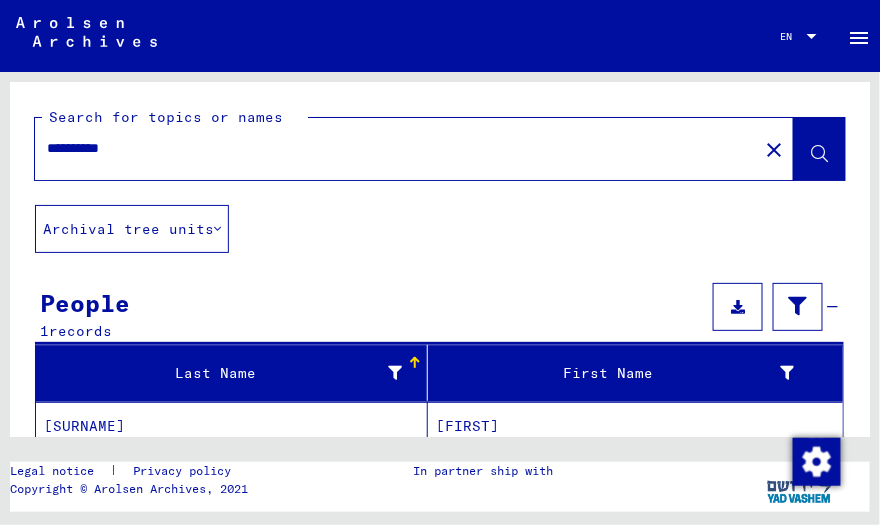 click 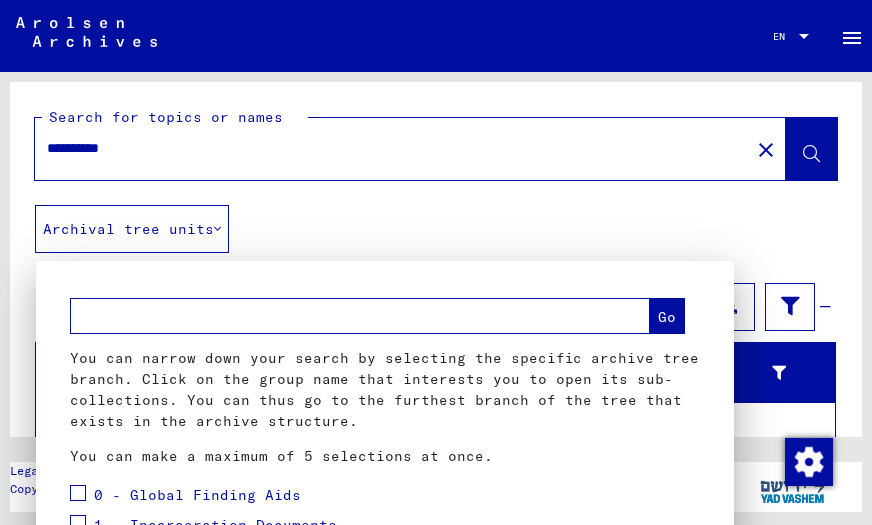 scroll, scrollTop: 349, scrollLeft: 0, axis: vertical 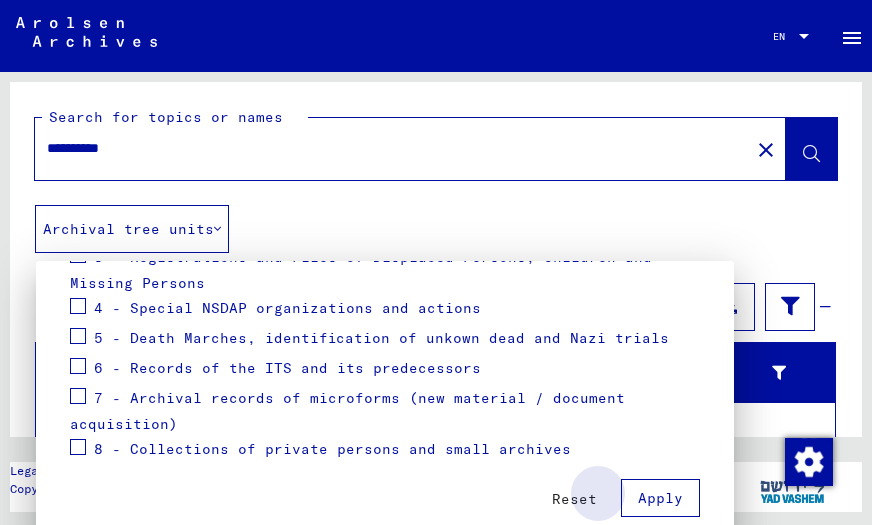click on "Apply" at bounding box center [660, 498] 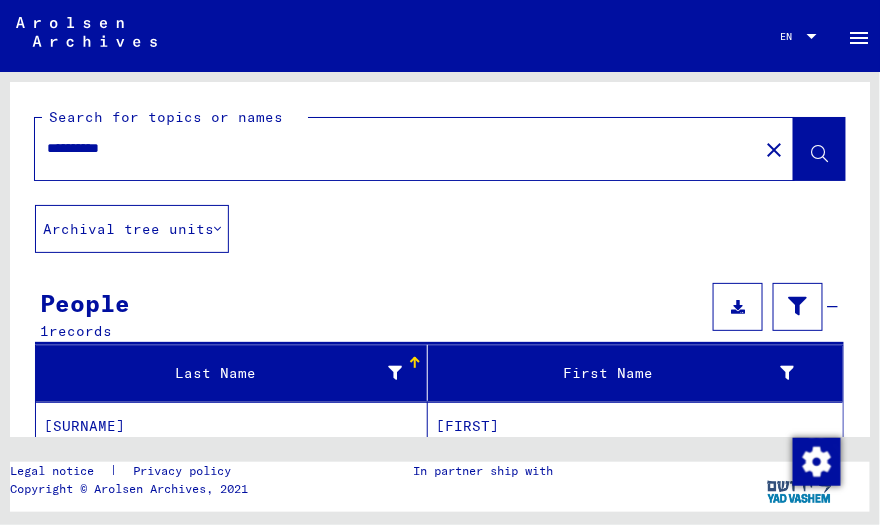 click 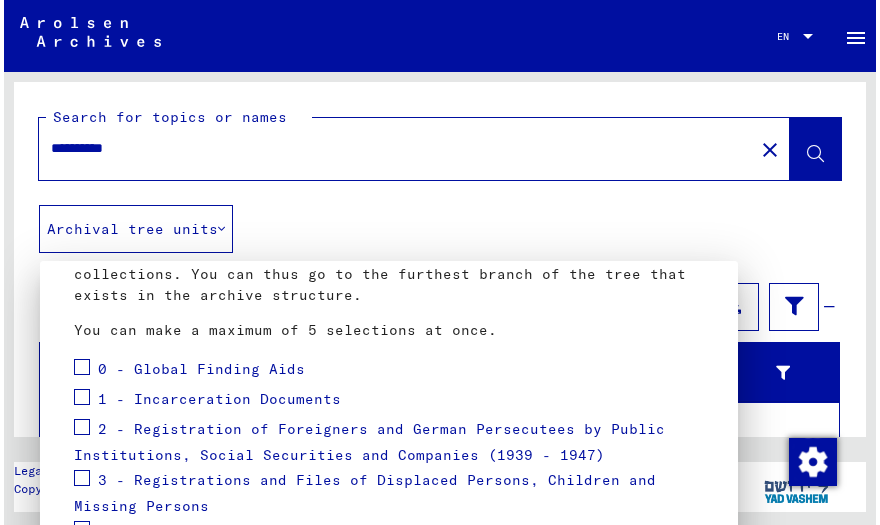 scroll, scrollTop: 63, scrollLeft: 0, axis: vertical 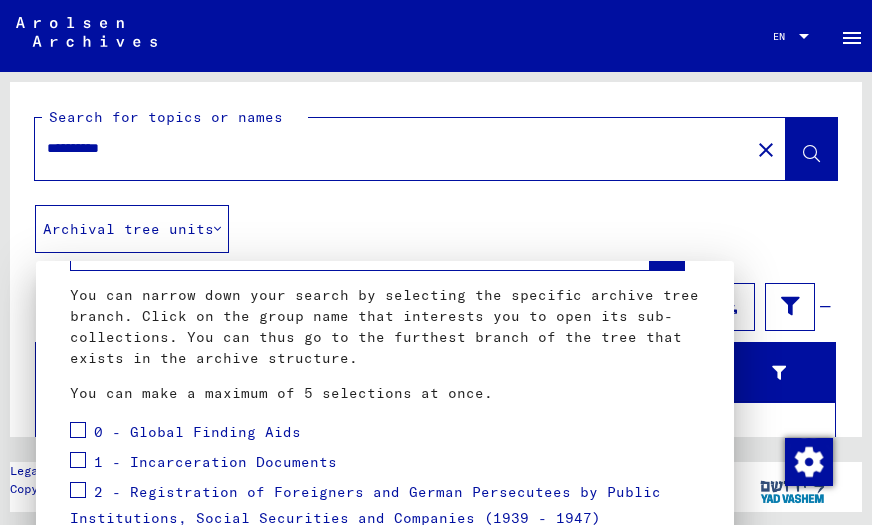 click at bounding box center [436, 262] 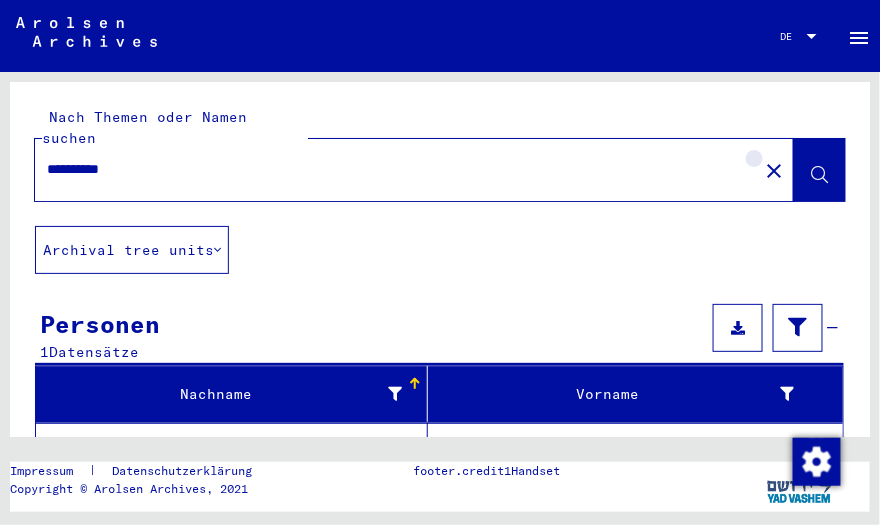 click on "close" 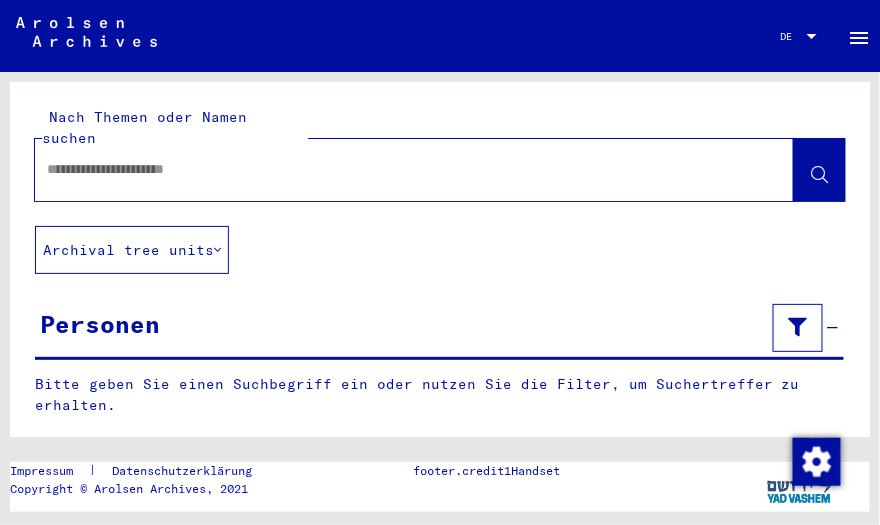 click at bounding box center [396, 169] 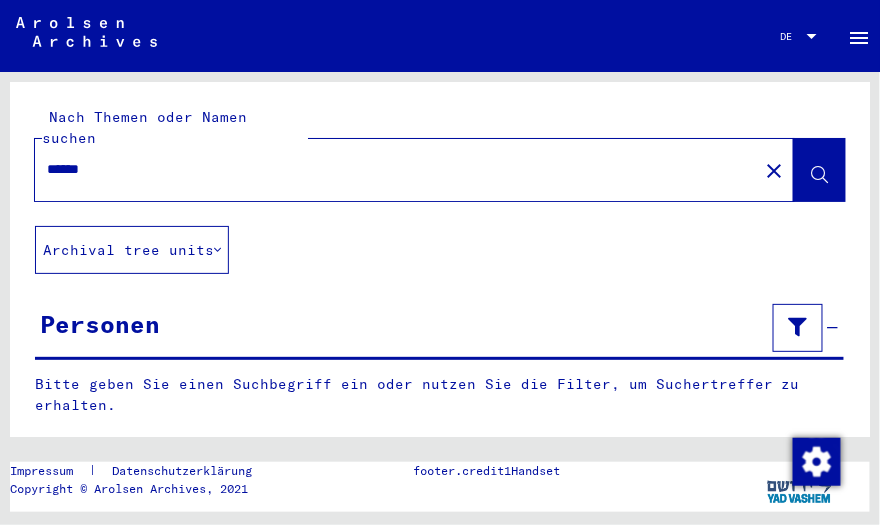 type on "******" 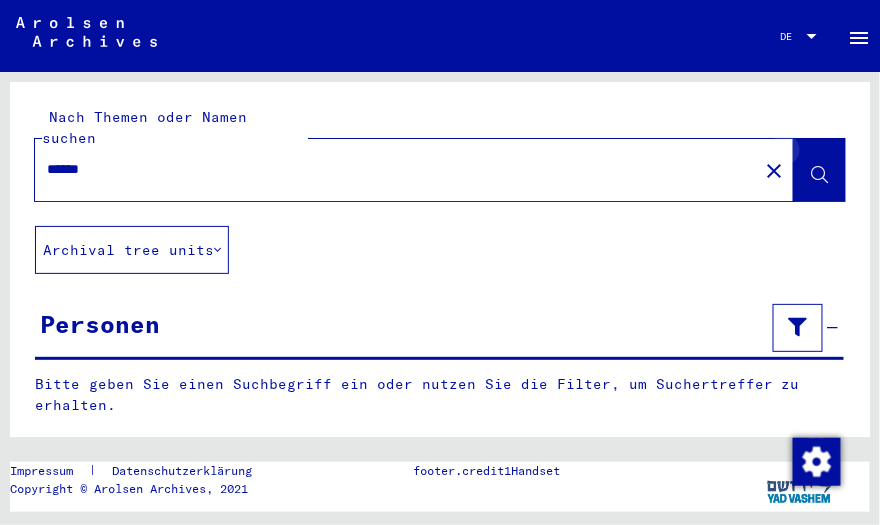 click 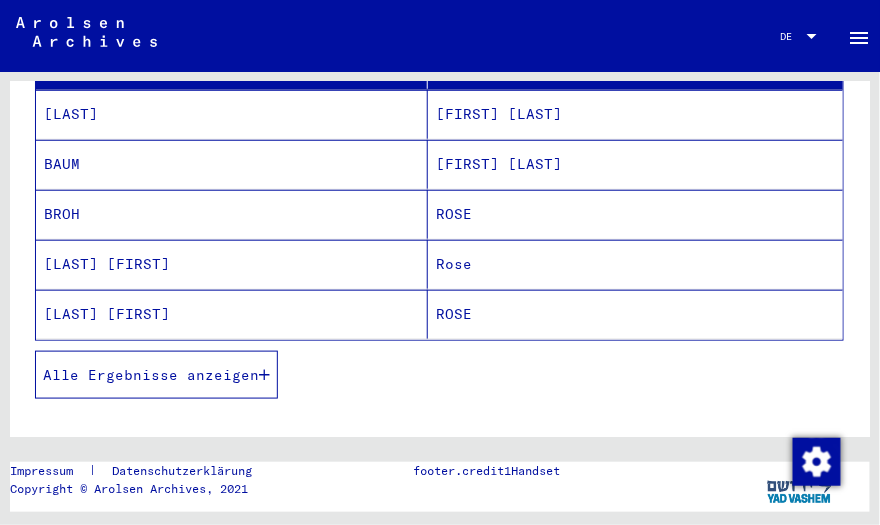 scroll, scrollTop: 342, scrollLeft: 0, axis: vertical 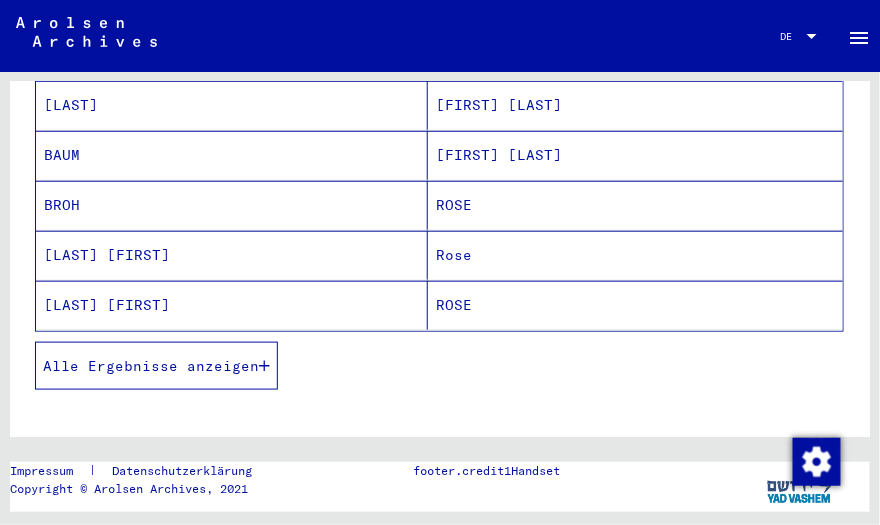 click on "[LAST] [FIRST]" at bounding box center (232, 305) 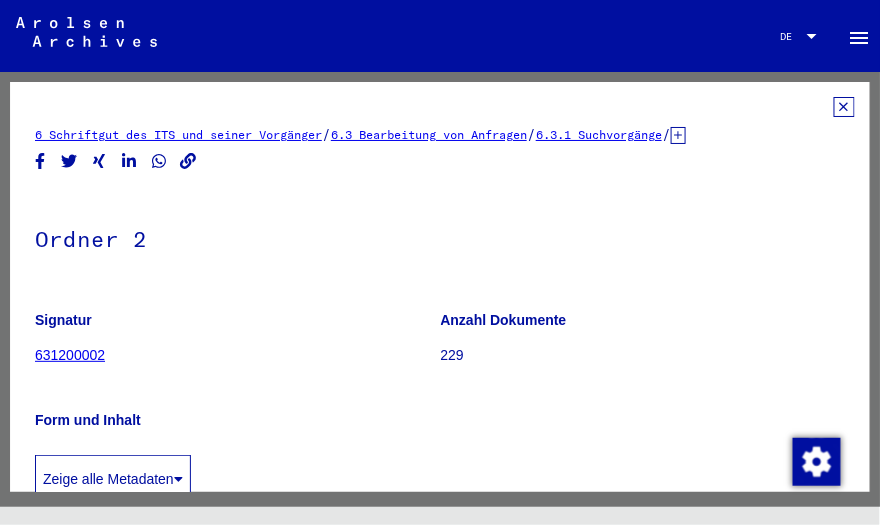 scroll, scrollTop: 0, scrollLeft: 0, axis: both 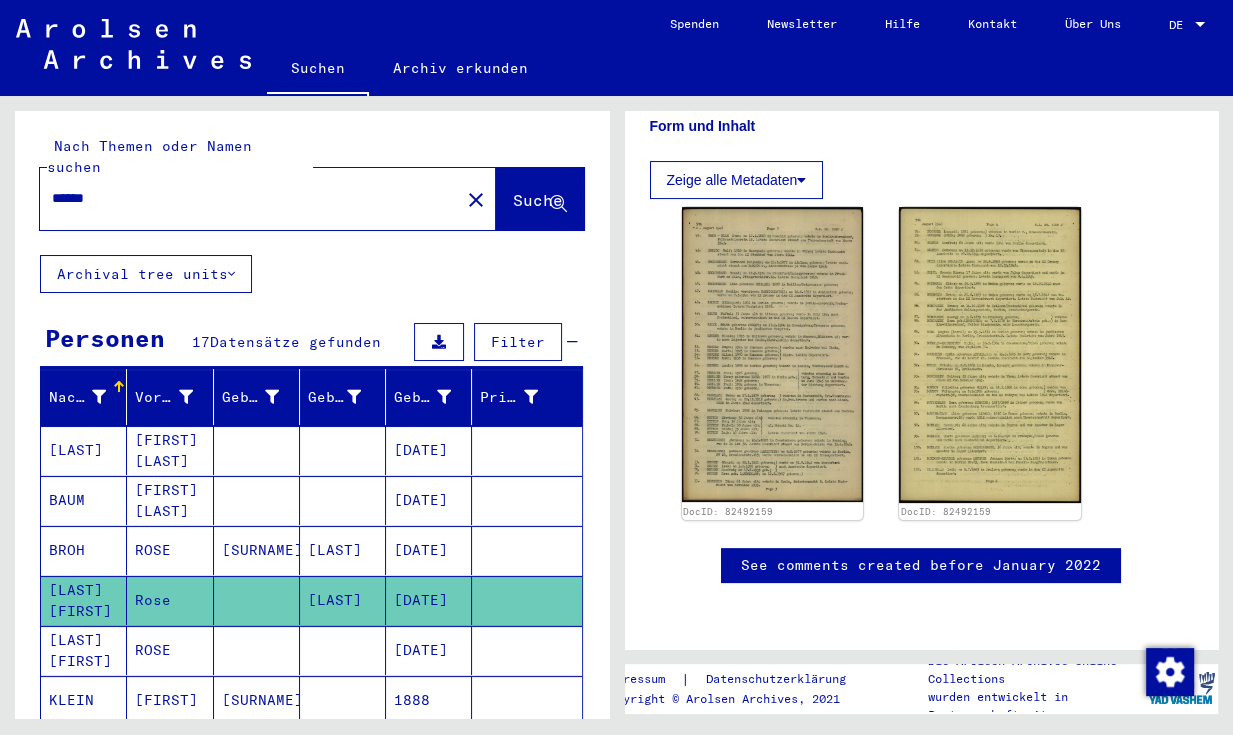 click at bounding box center [1200, 25] 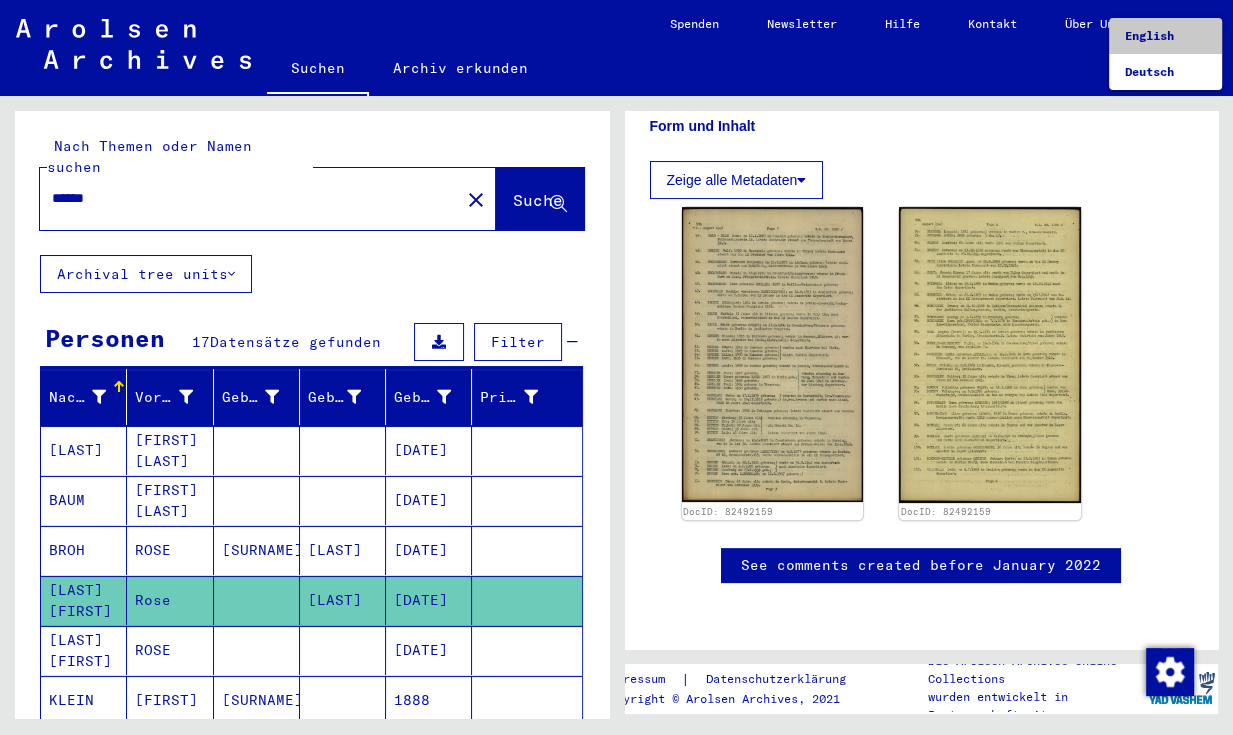 click on "English" at bounding box center (1149, 35) 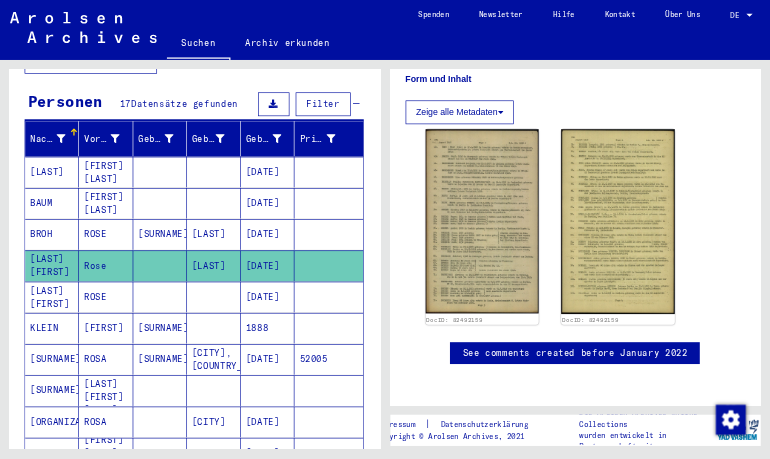 scroll, scrollTop: 80, scrollLeft: 0, axis: vertical 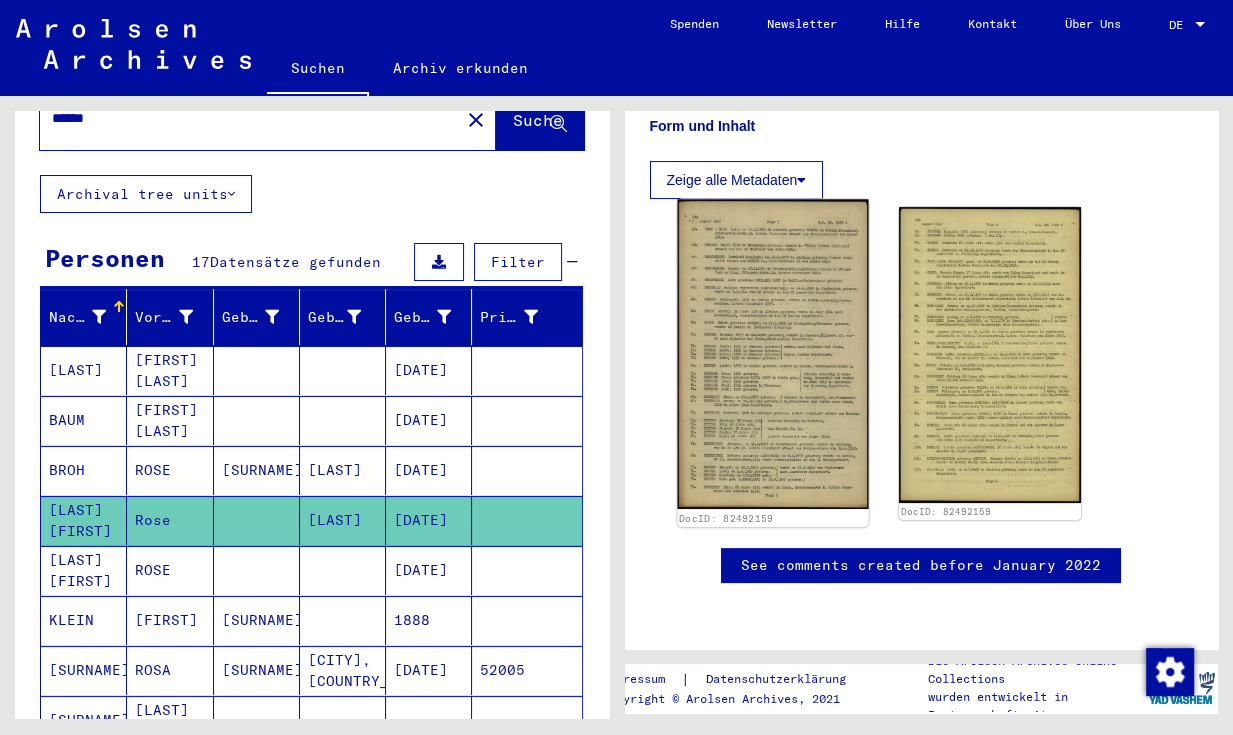 click 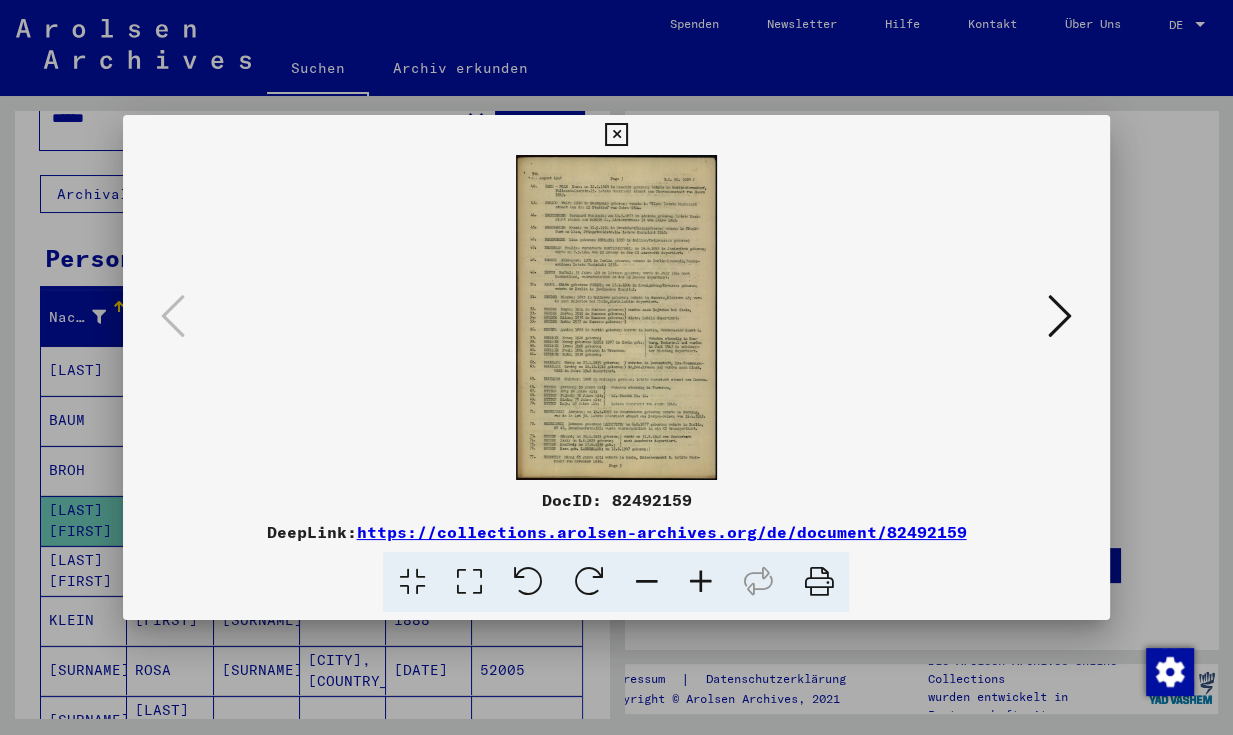 type 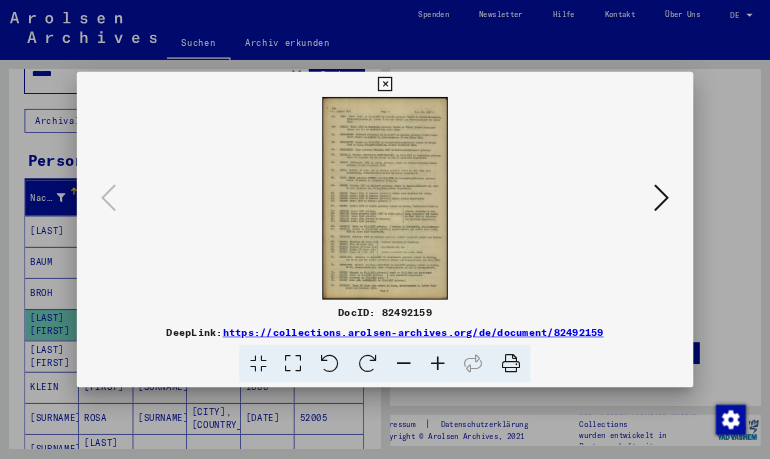 scroll, scrollTop: 79, scrollLeft: 0, axis: vertical 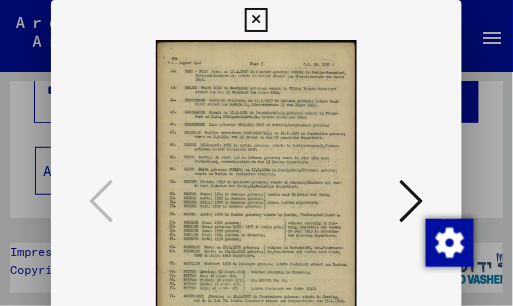 click at bounding box center (412, 201) 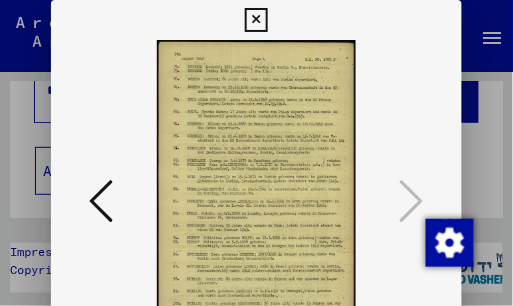 scroll, scrollTop: 56, scrollLeft: 0, axis: vertical 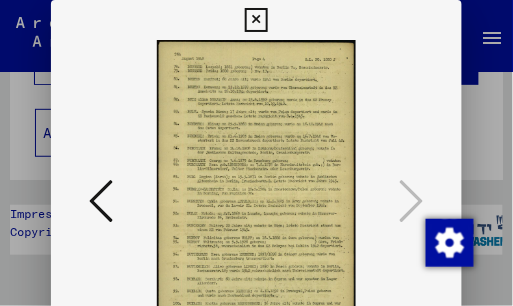 click at bounding box center (256, 20) 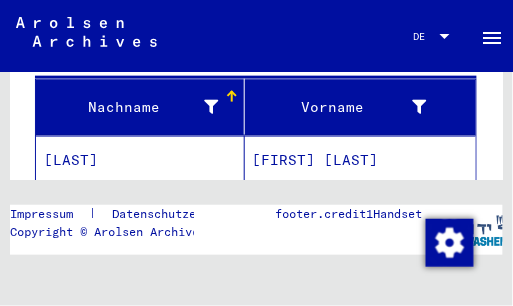 scroll, scrollTop: 279, scrollLeft: 0, axis: vertical 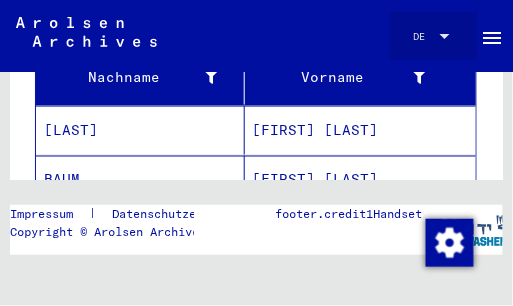 click at bounding box center [445, 36] 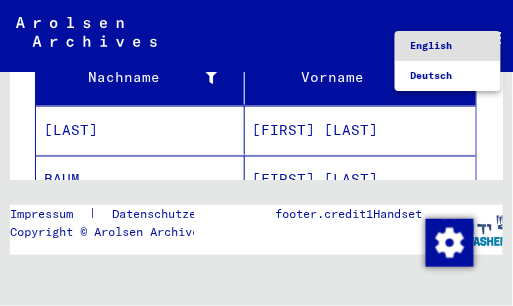 click on "English" at bounding box center [432, 45] 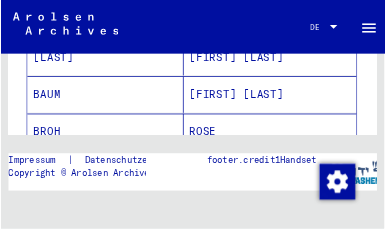 scroll, scrollTop: 346, scrollLeft: 0, axis: vertical 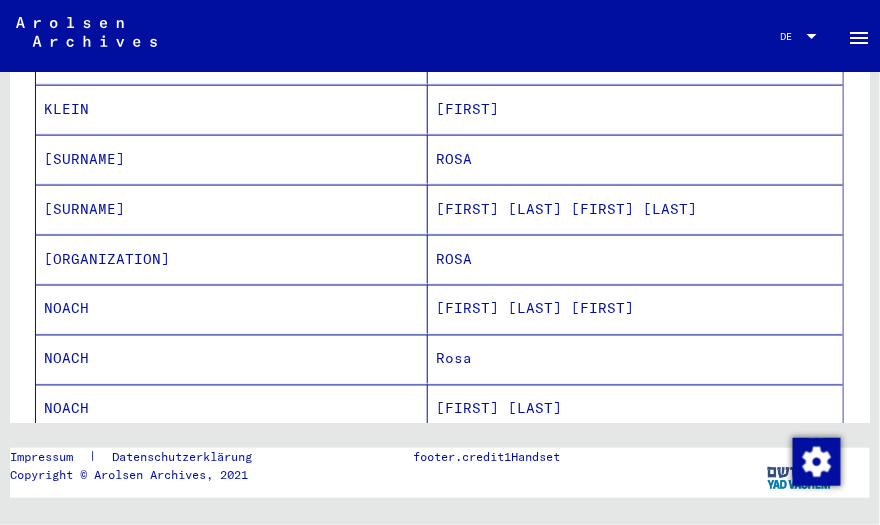 click on "NOACH" at bounding box center [232, 409] 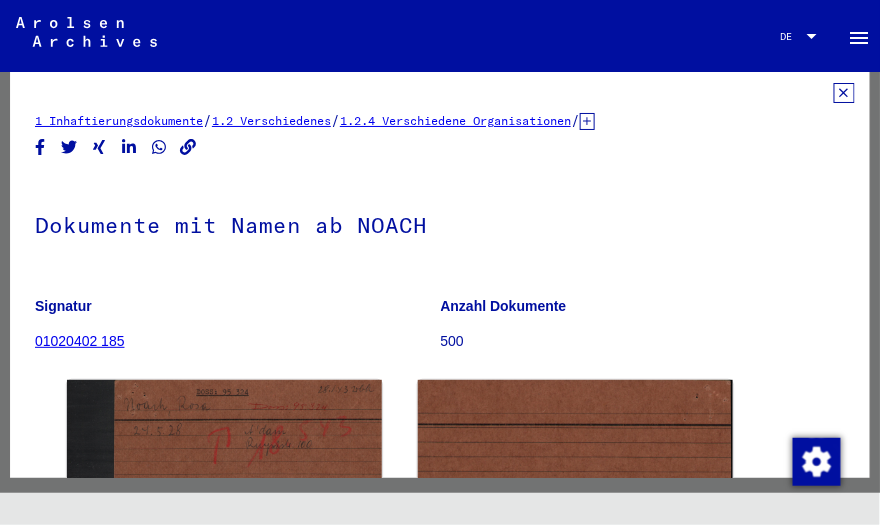 scroll, scrollTop: 0, scrollLeft: 0, axis: both 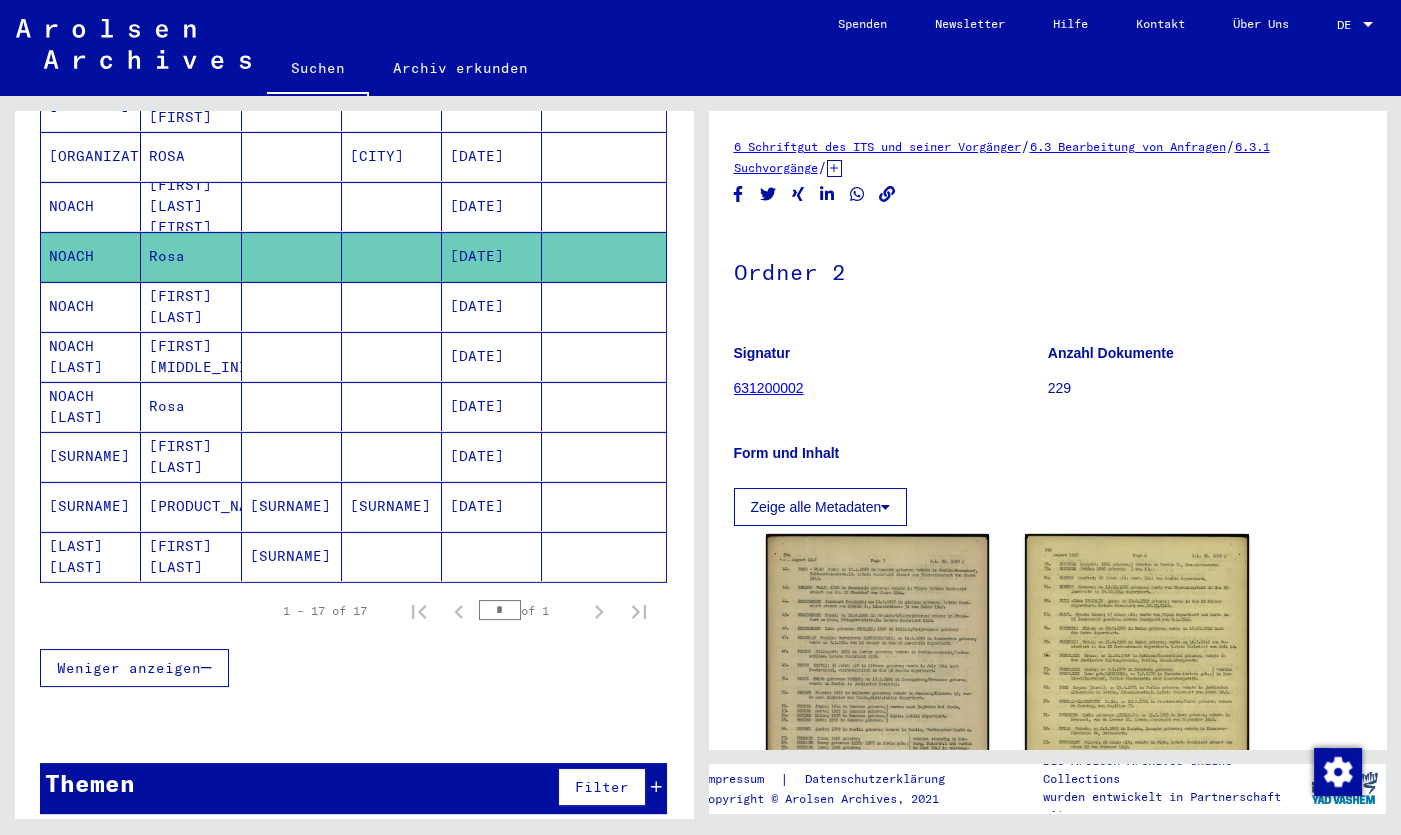 click on "Weniger anzeigen" at bounding box center (129, 668) 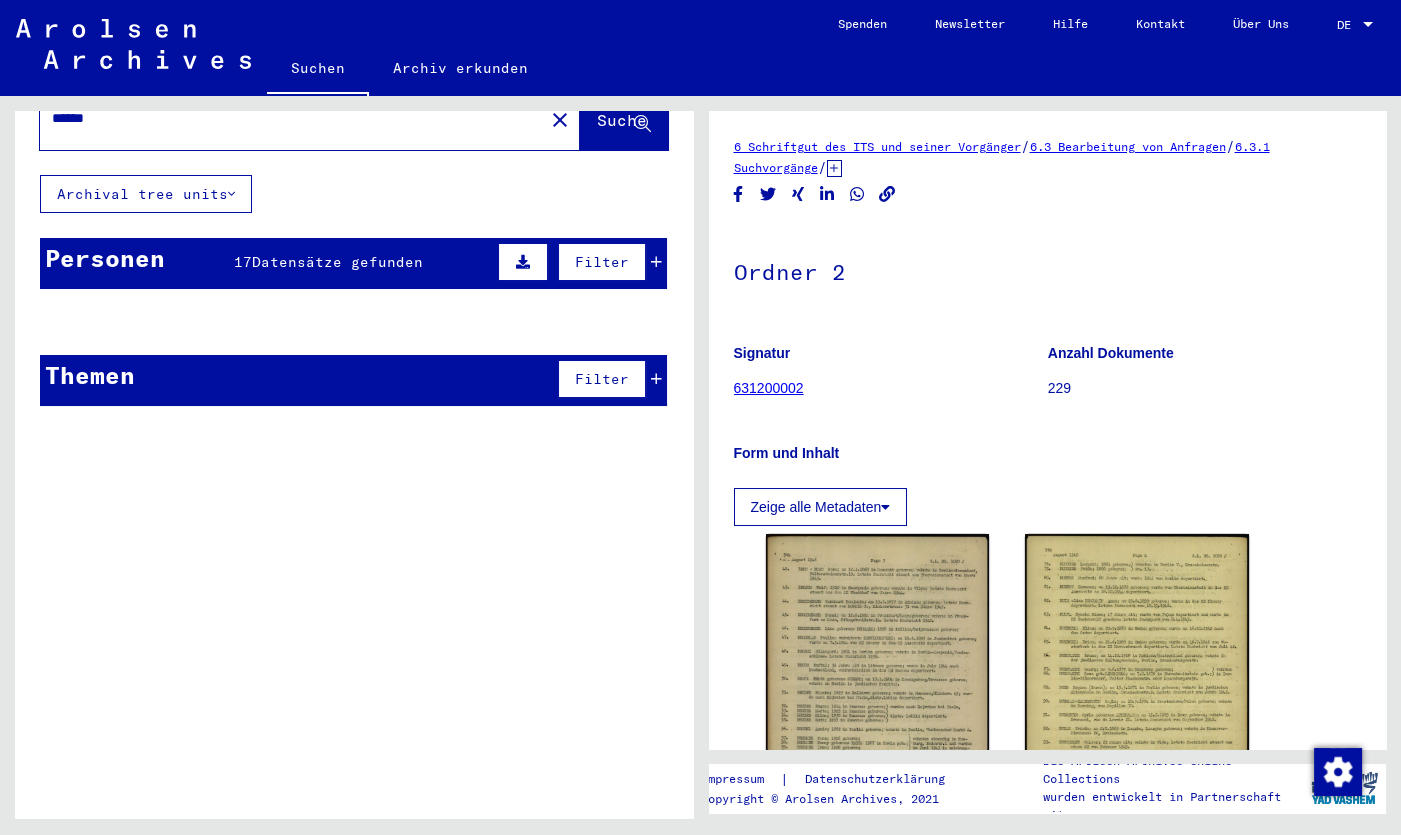 scroll, scrollTop: 0, scrollLeft: 0, axis: both 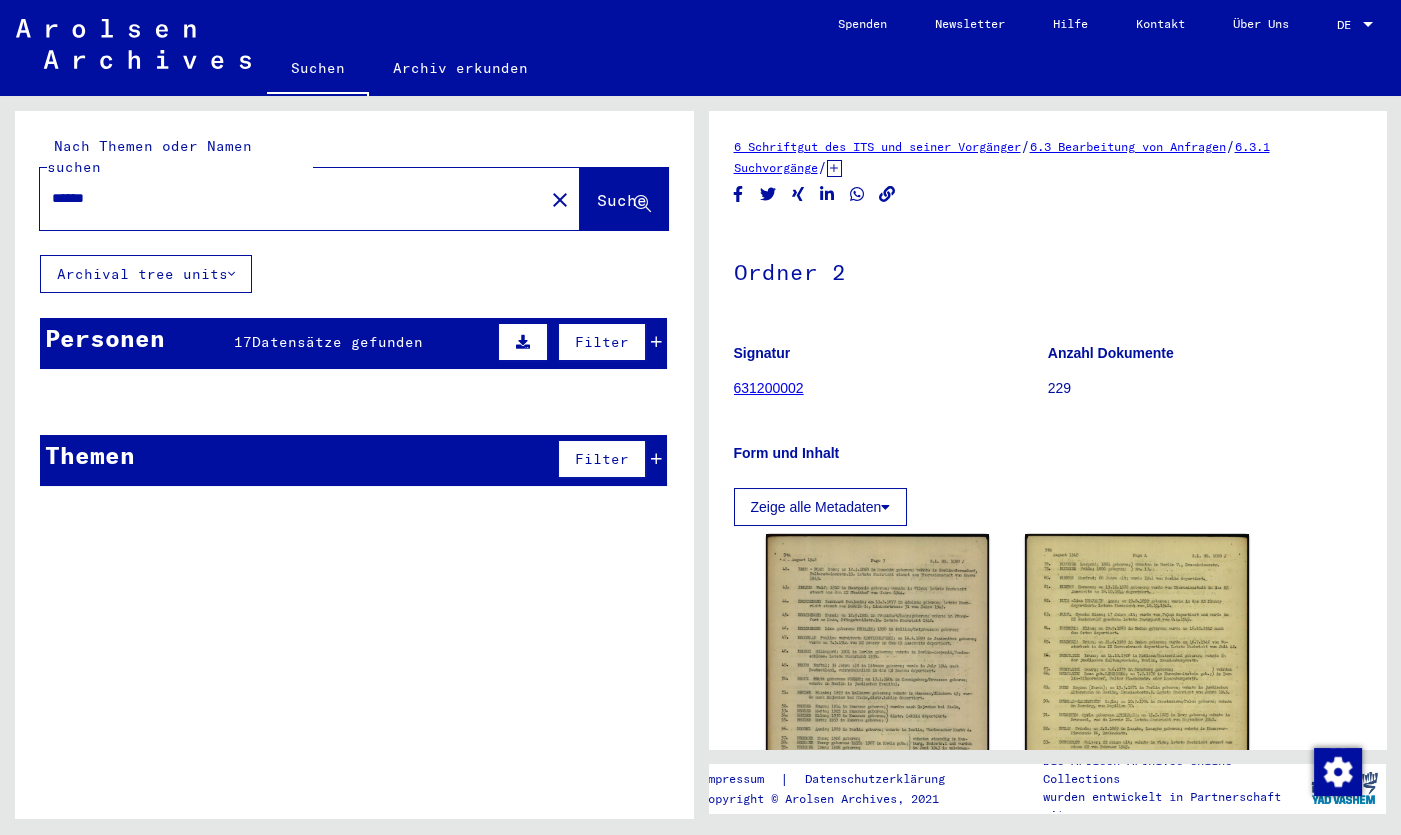 click on "******" at bounding box center [292, 198] 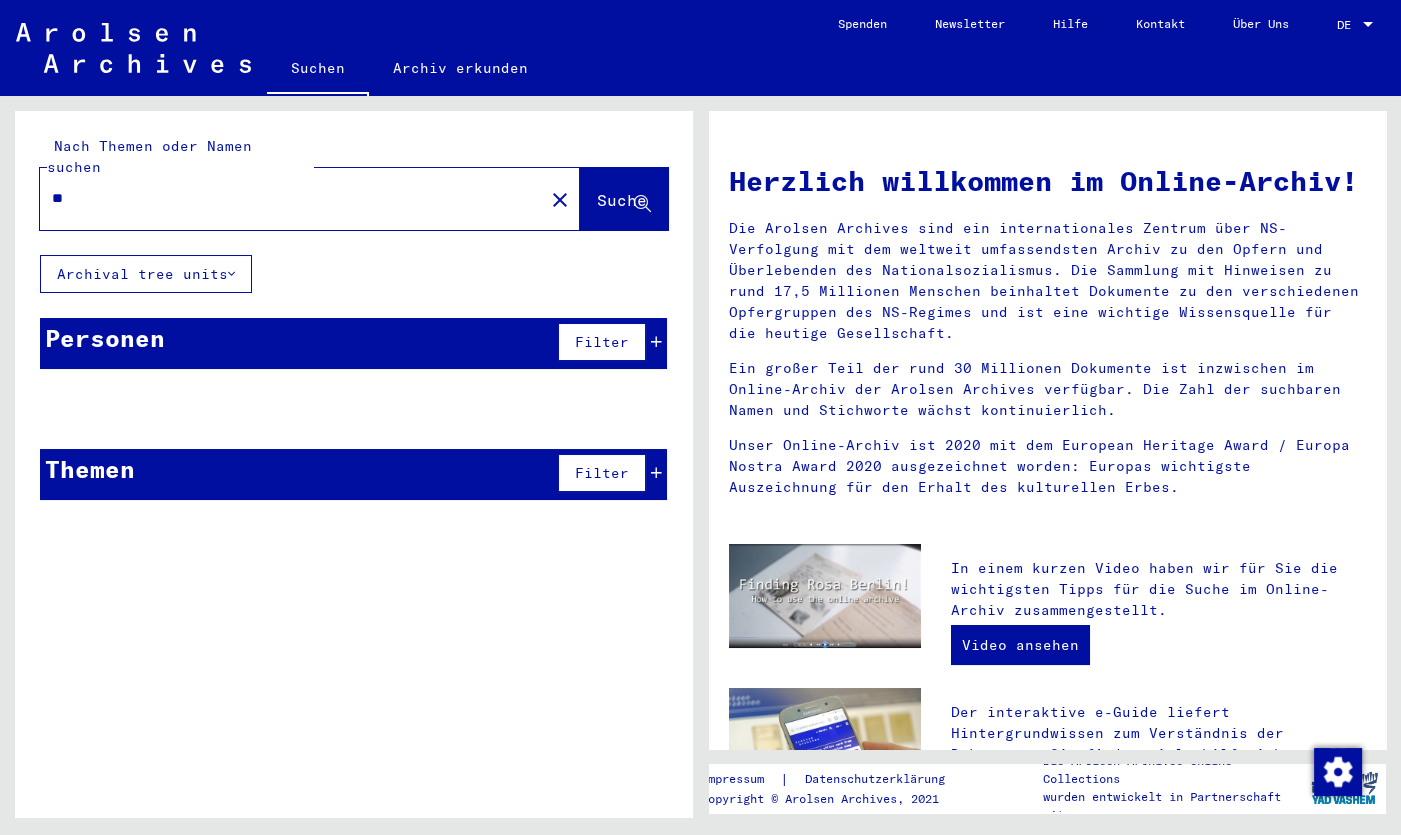 type on "*" 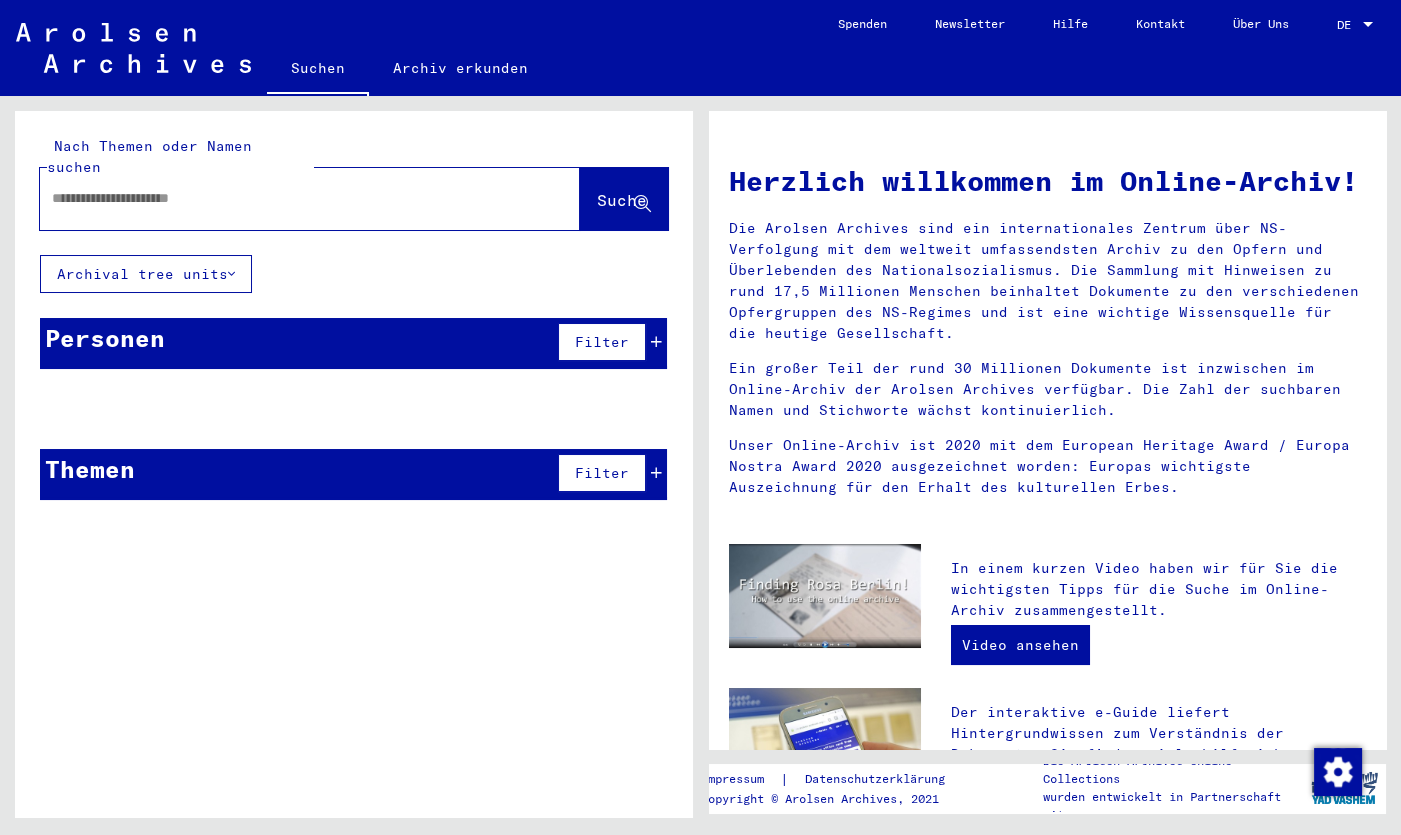 click at bounding box center (286, 198) 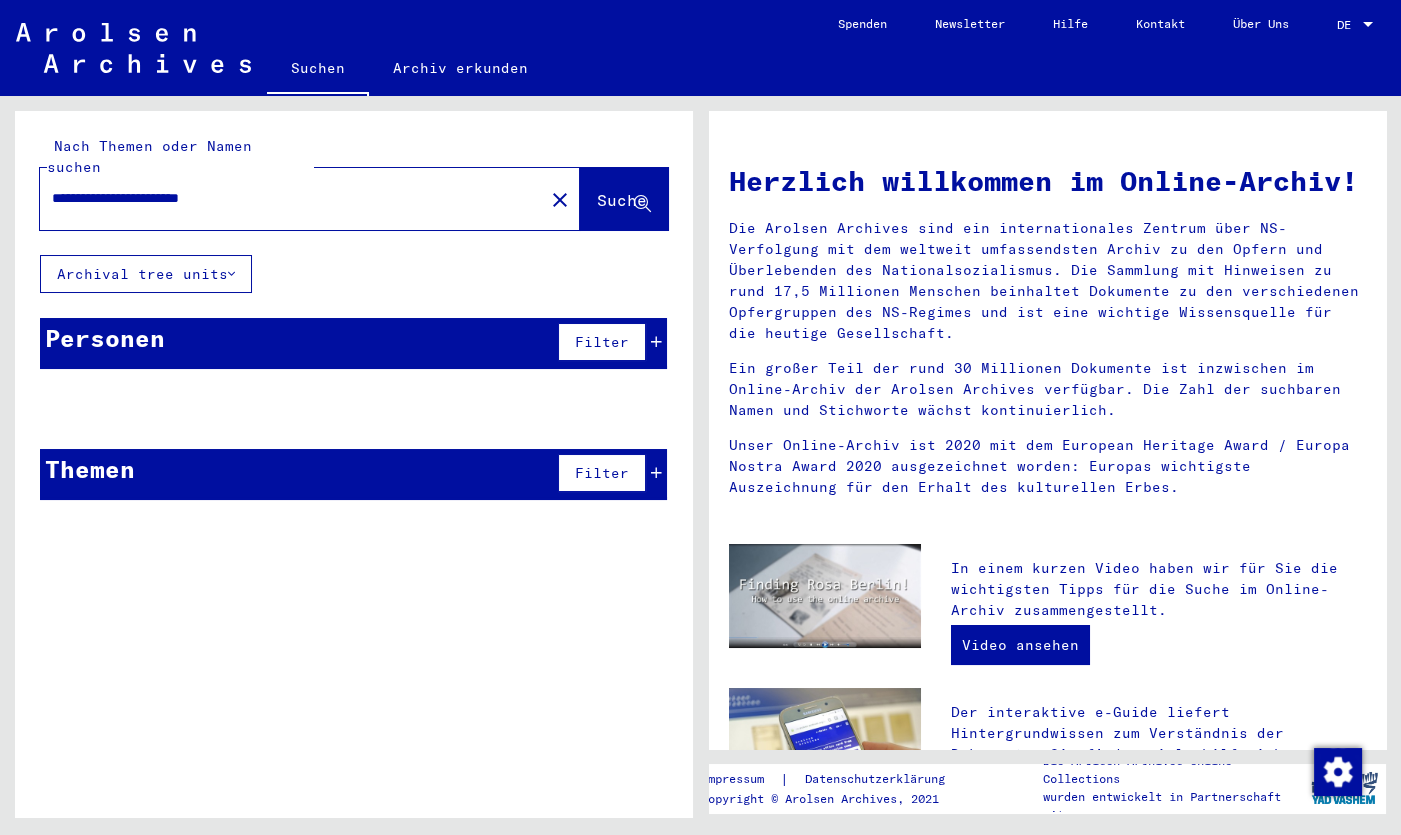 type on "**********" 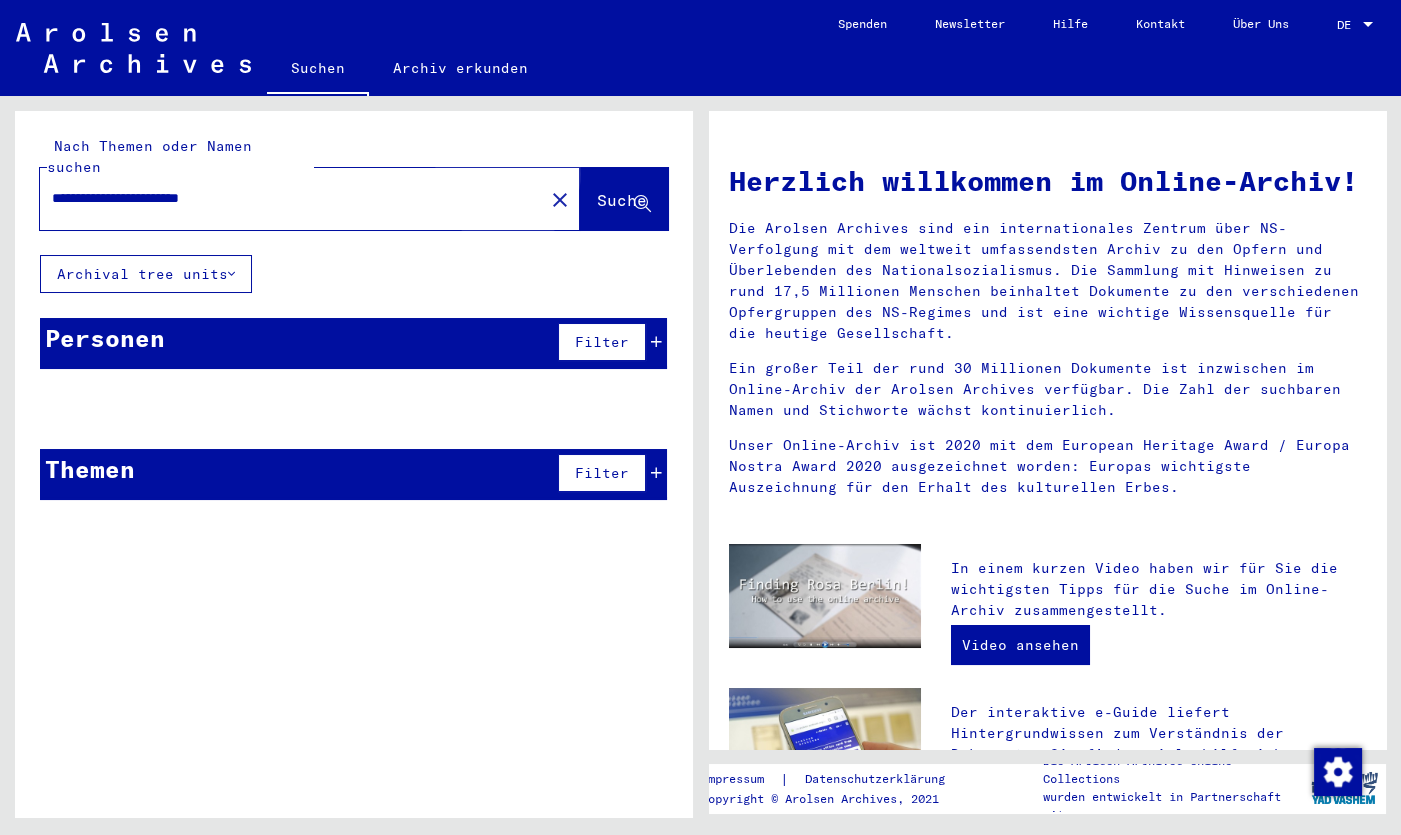 click on "Suche" 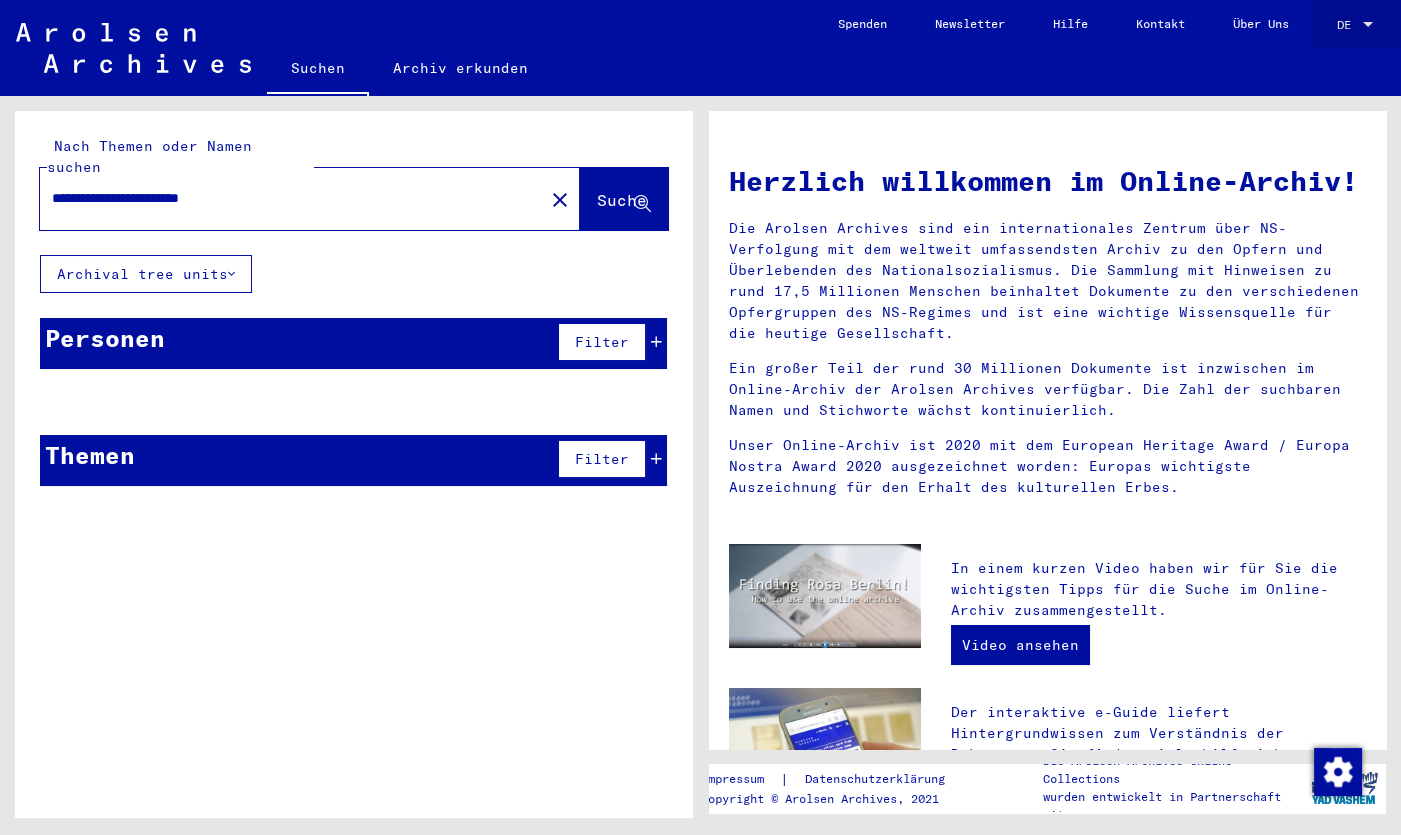 click at bounding box center [1368, 24] 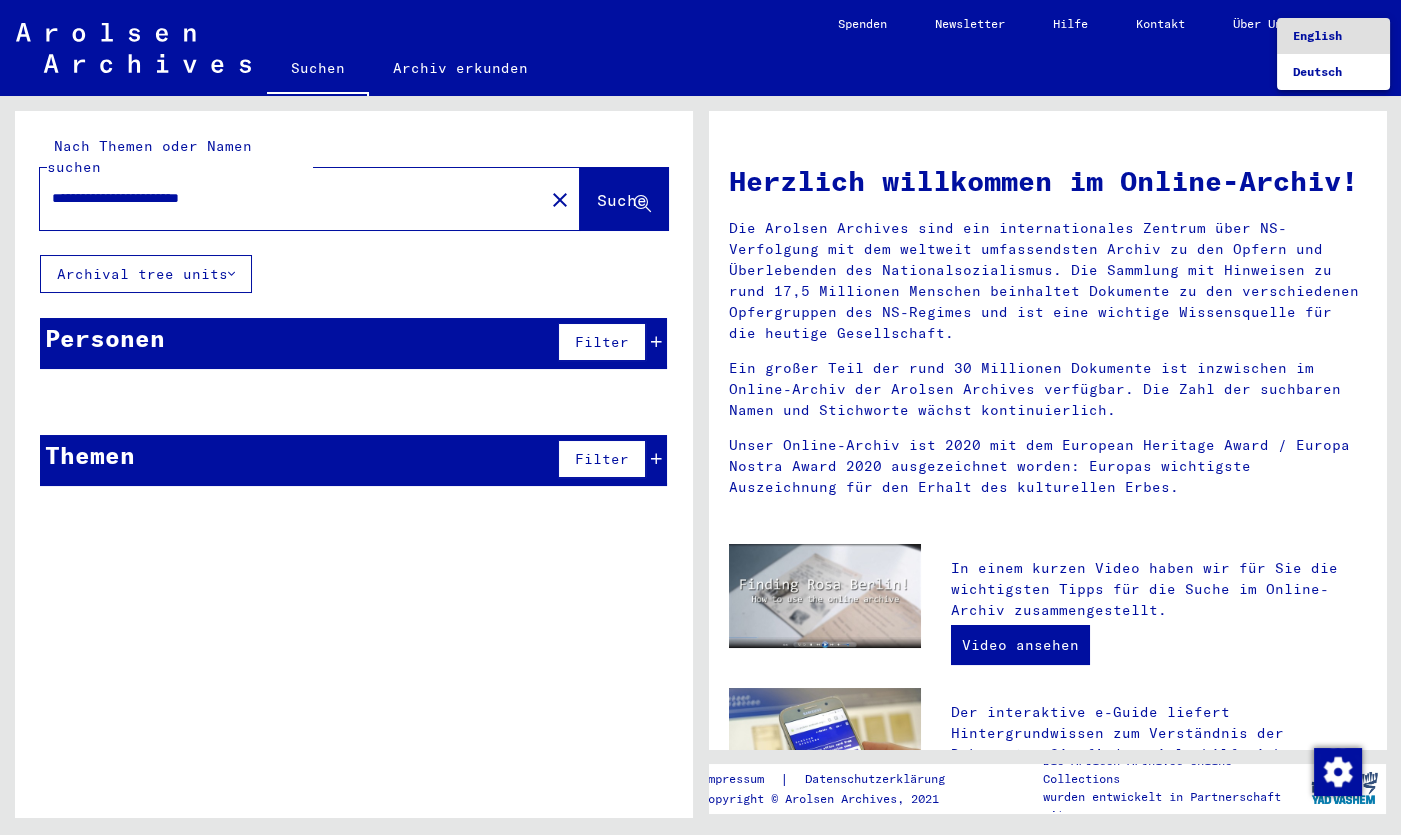 click on "English" at bounding box center (1317, 35) 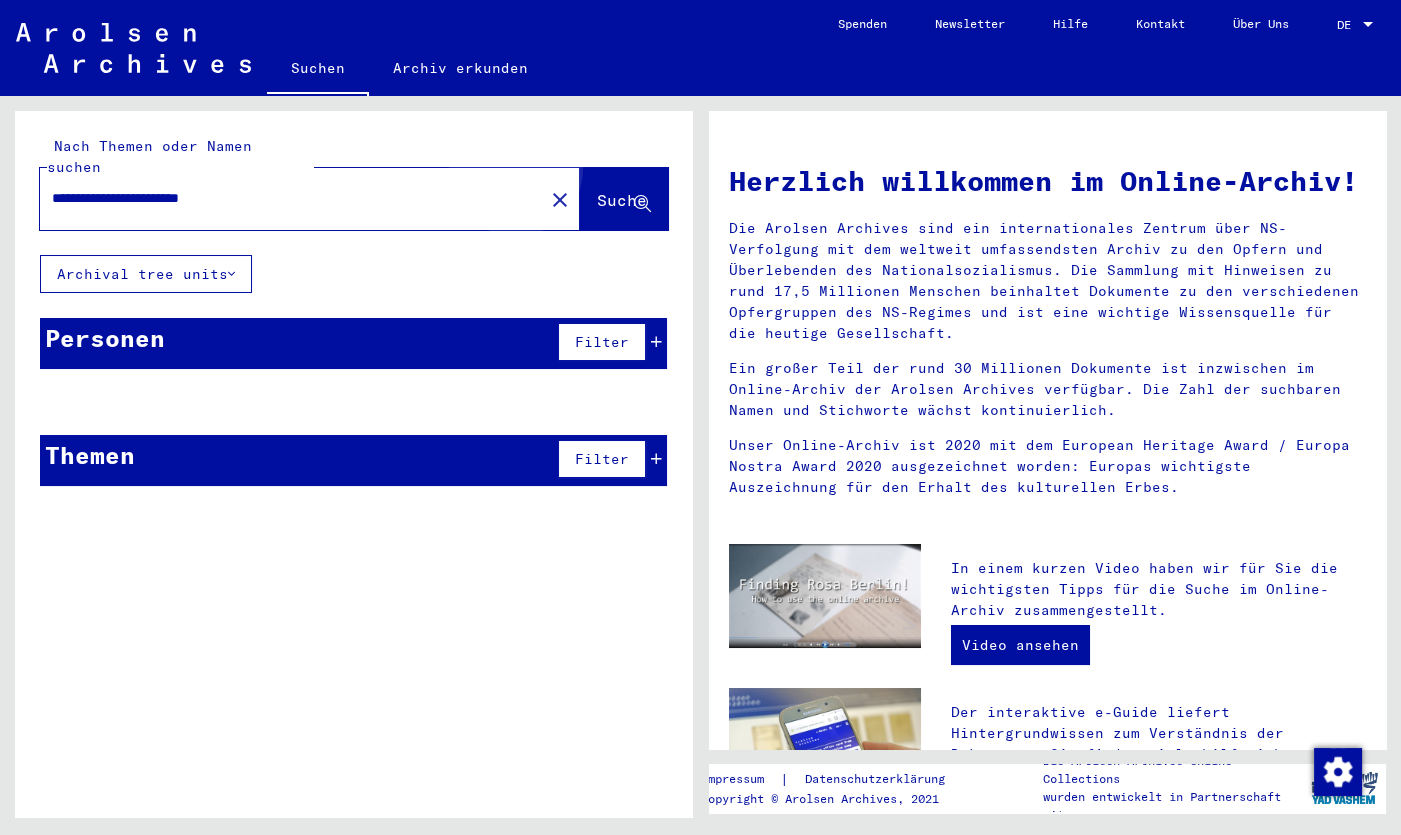 click on "Suche" 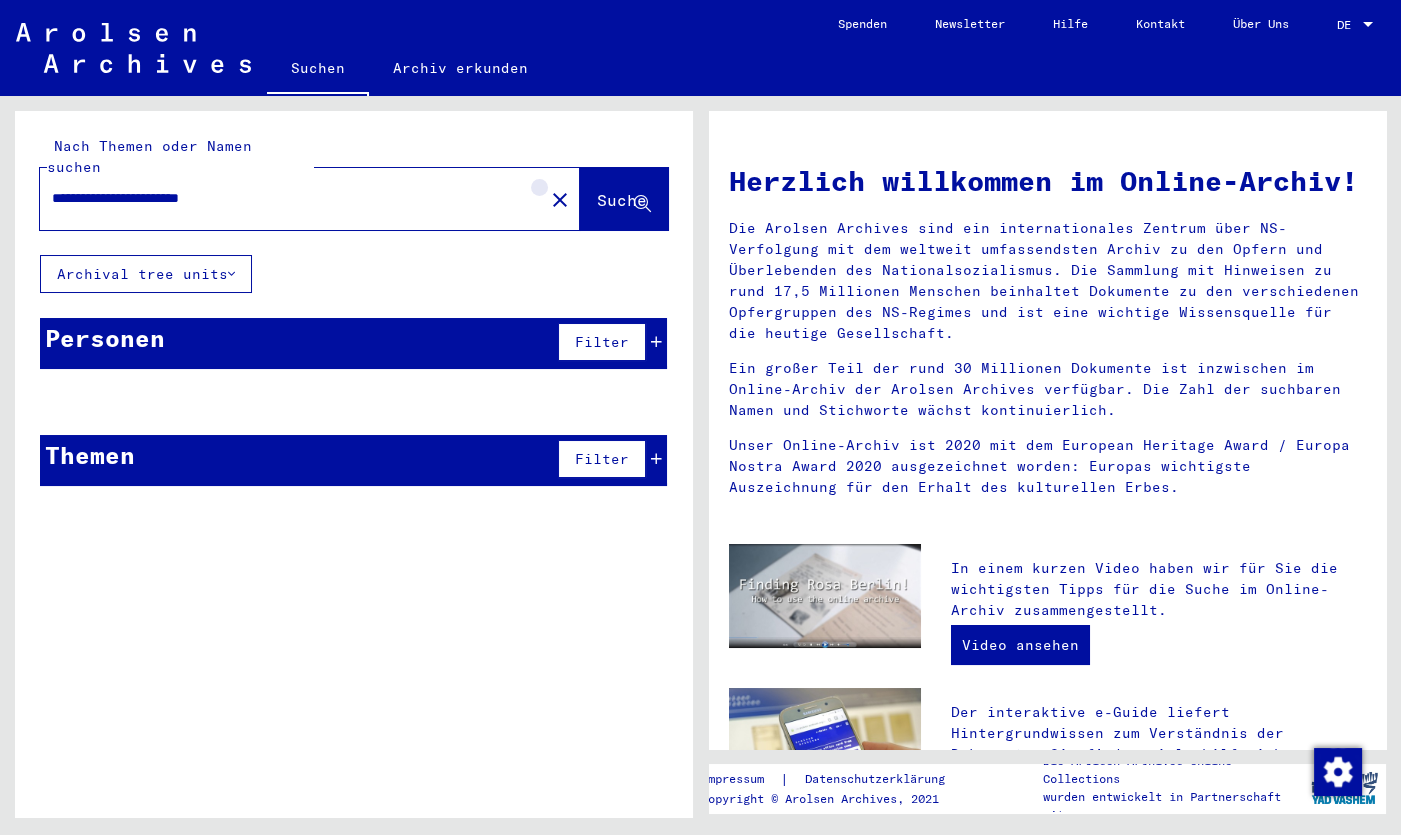 click on "close" 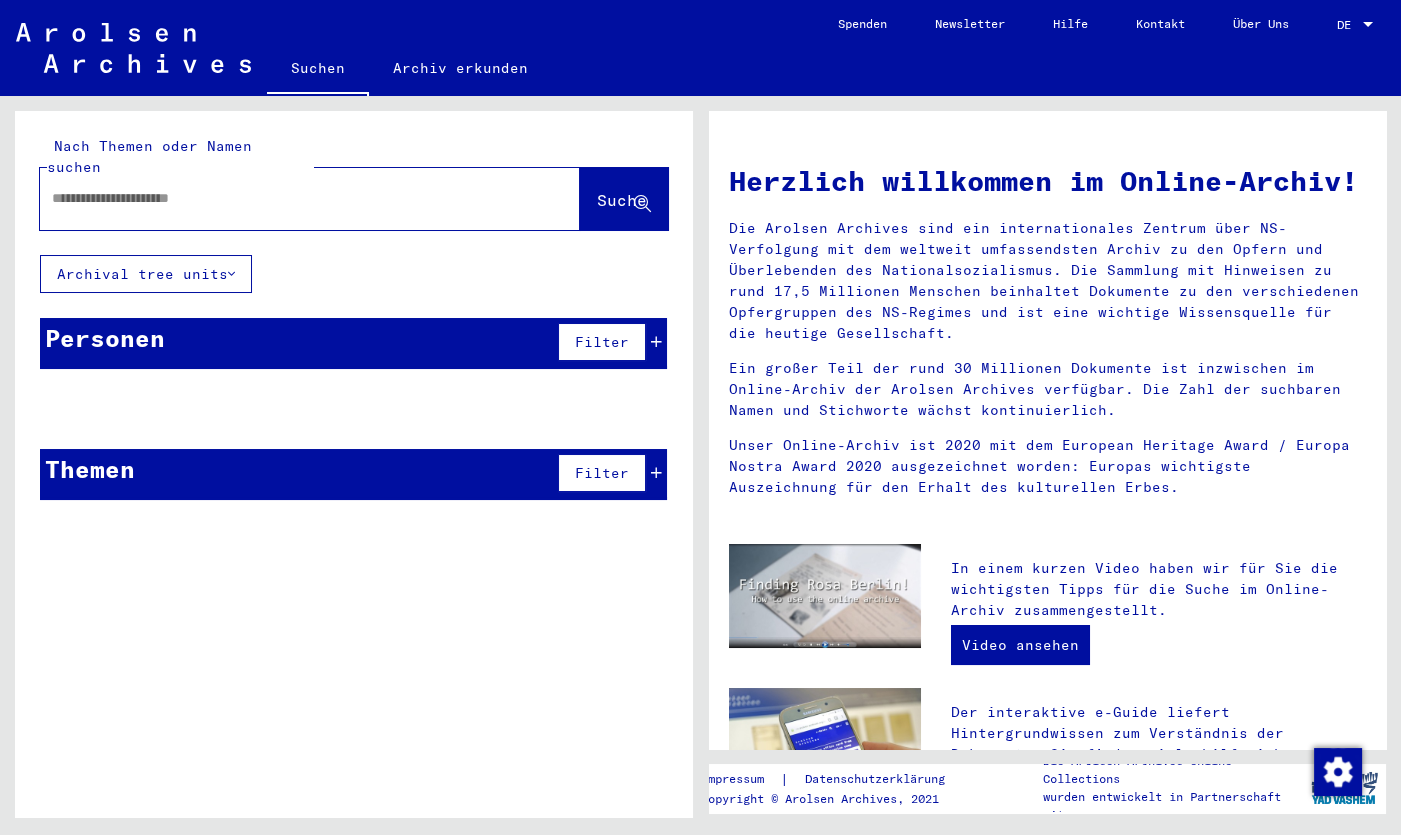 click at bounding box center [286, 198] 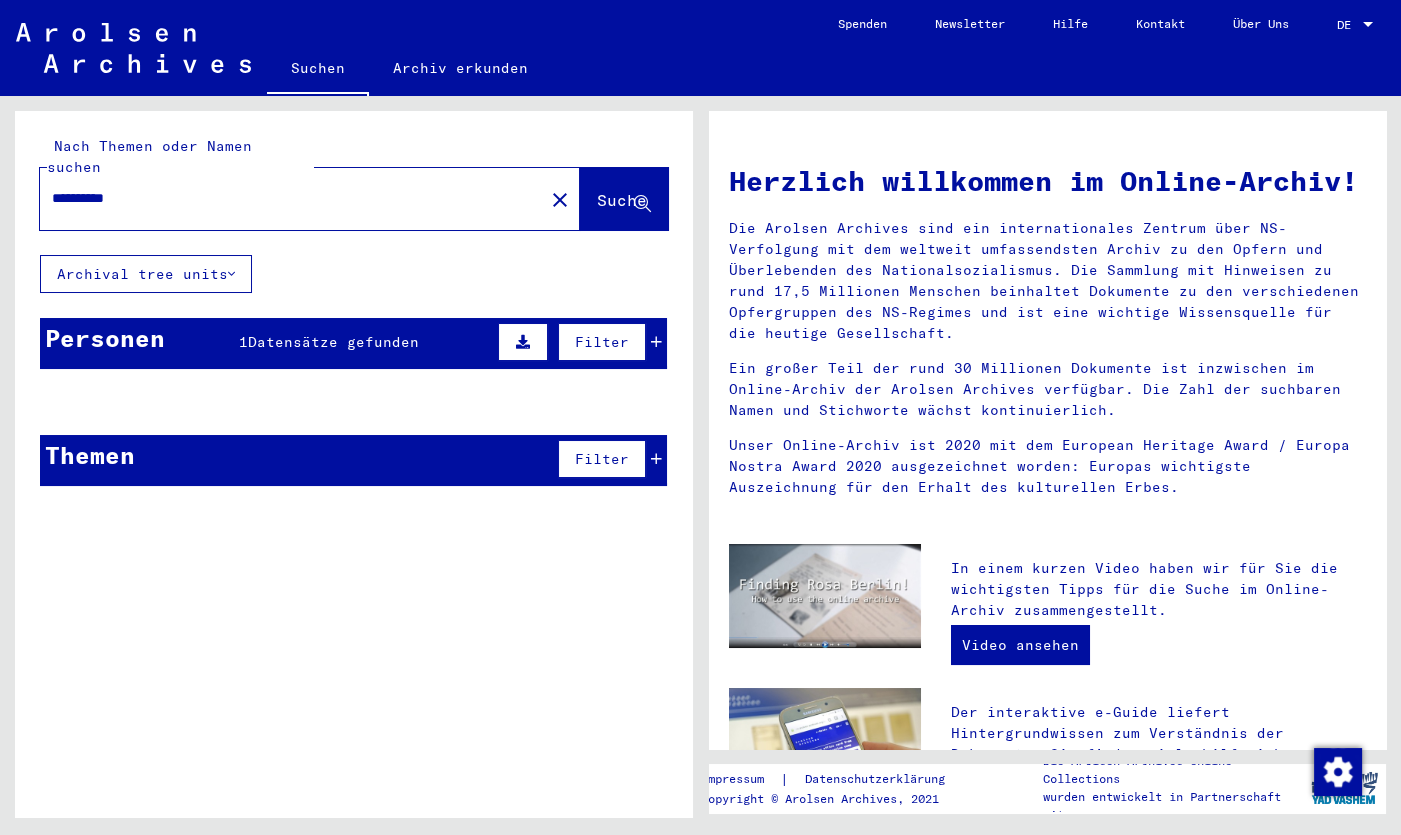 click 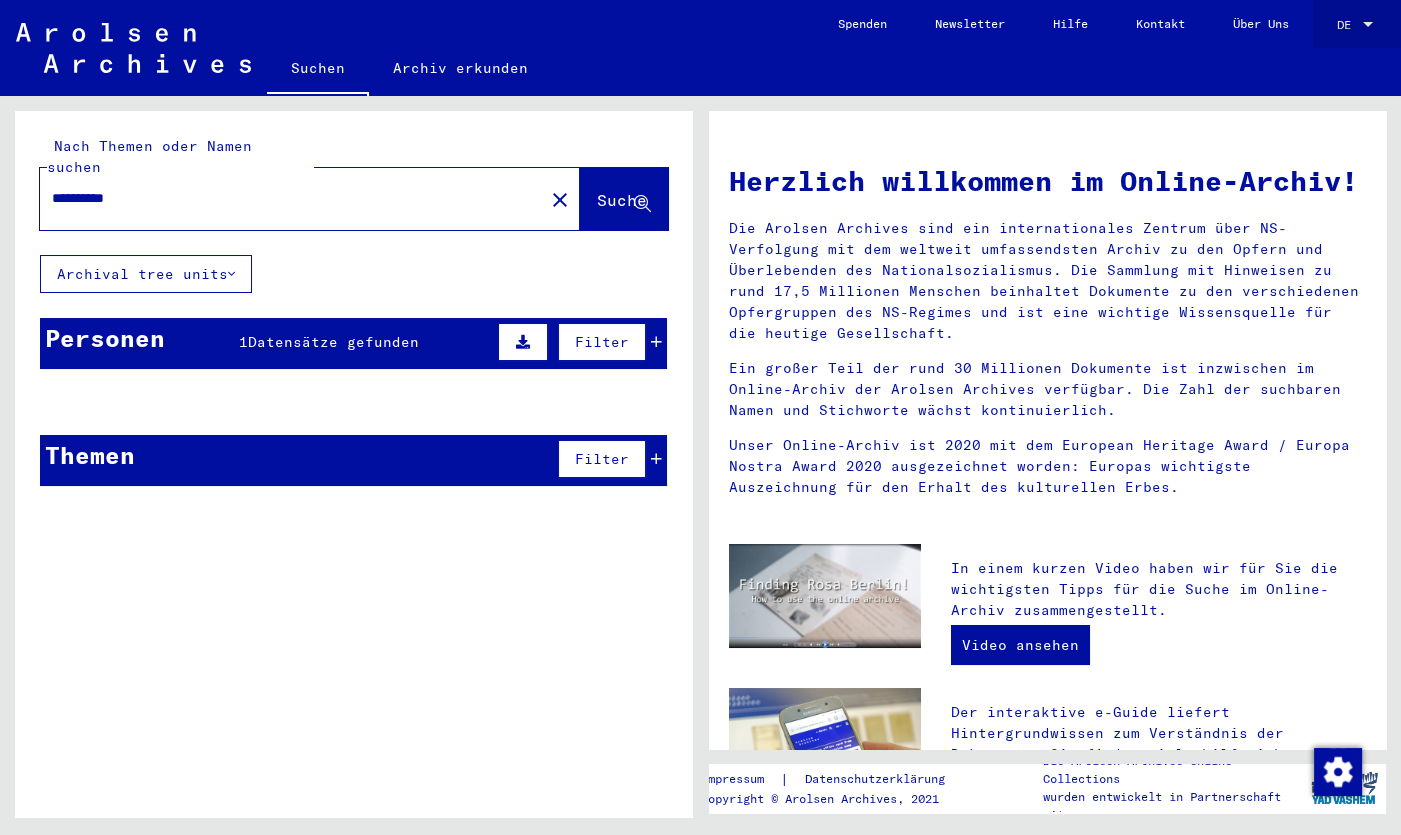 click at bounding box center (1368, 24) 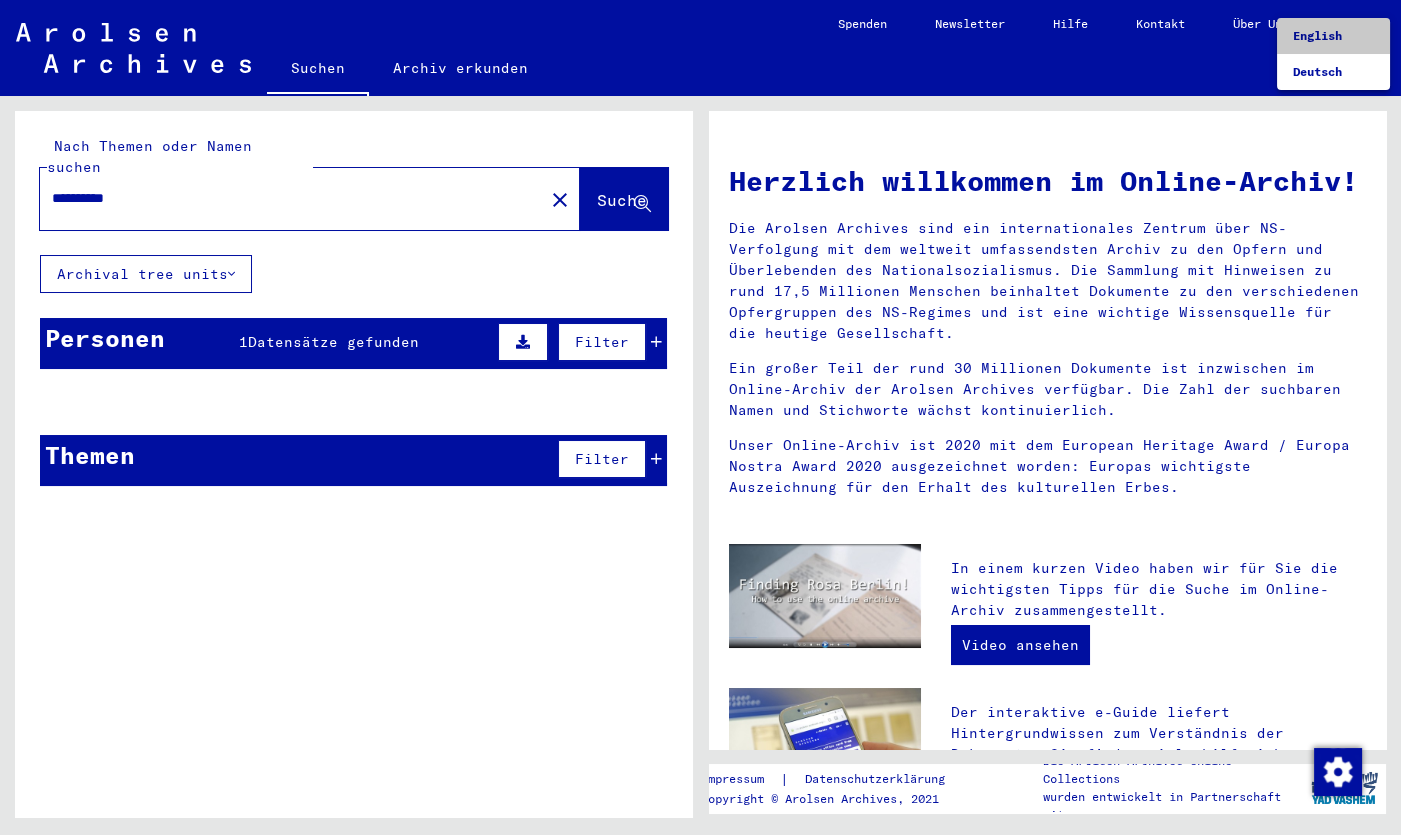 click on "English" at bounding box center (1317, 35) 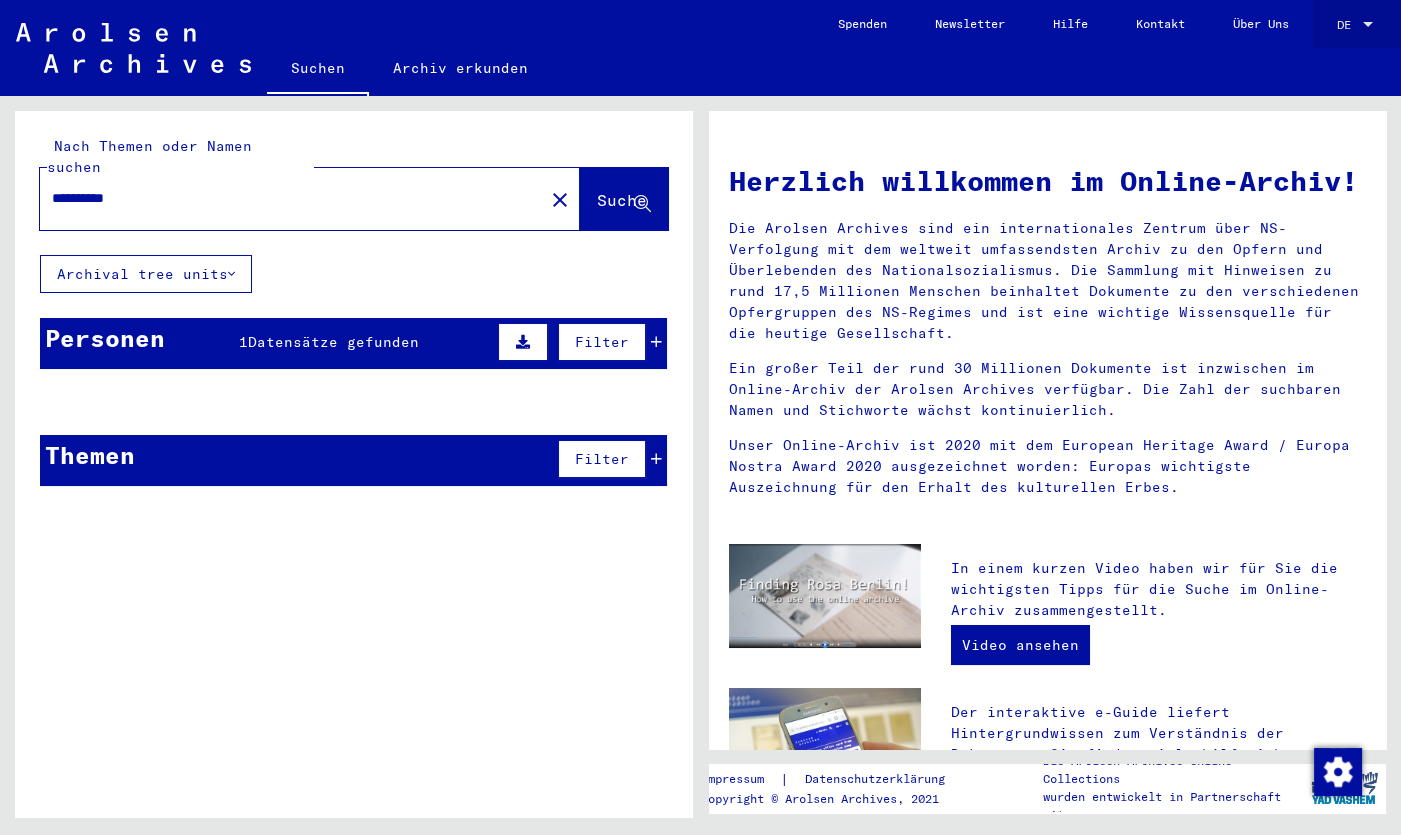 click at bounding box center (1368, 25) 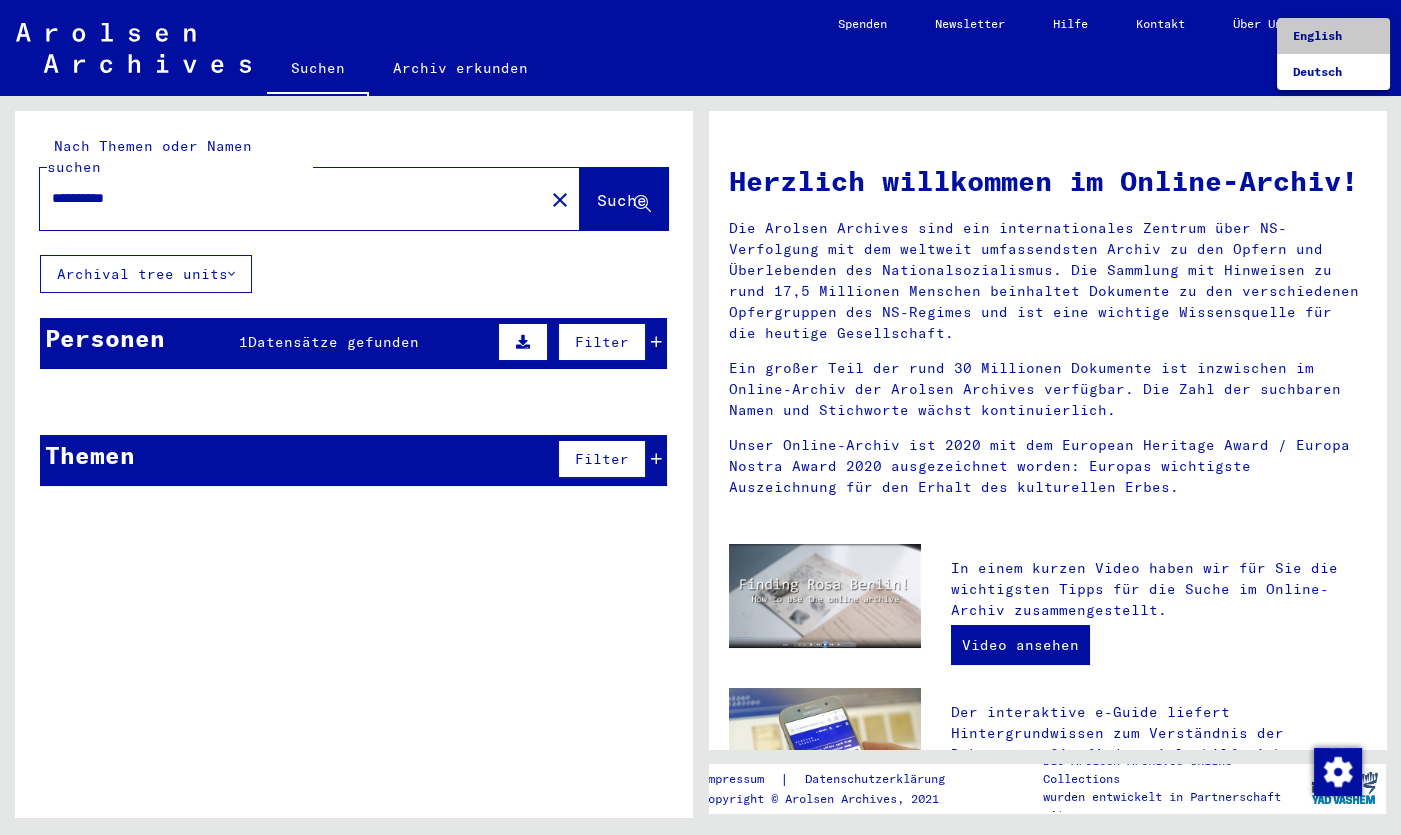 click on "English" at bounding box center (1317, 35) 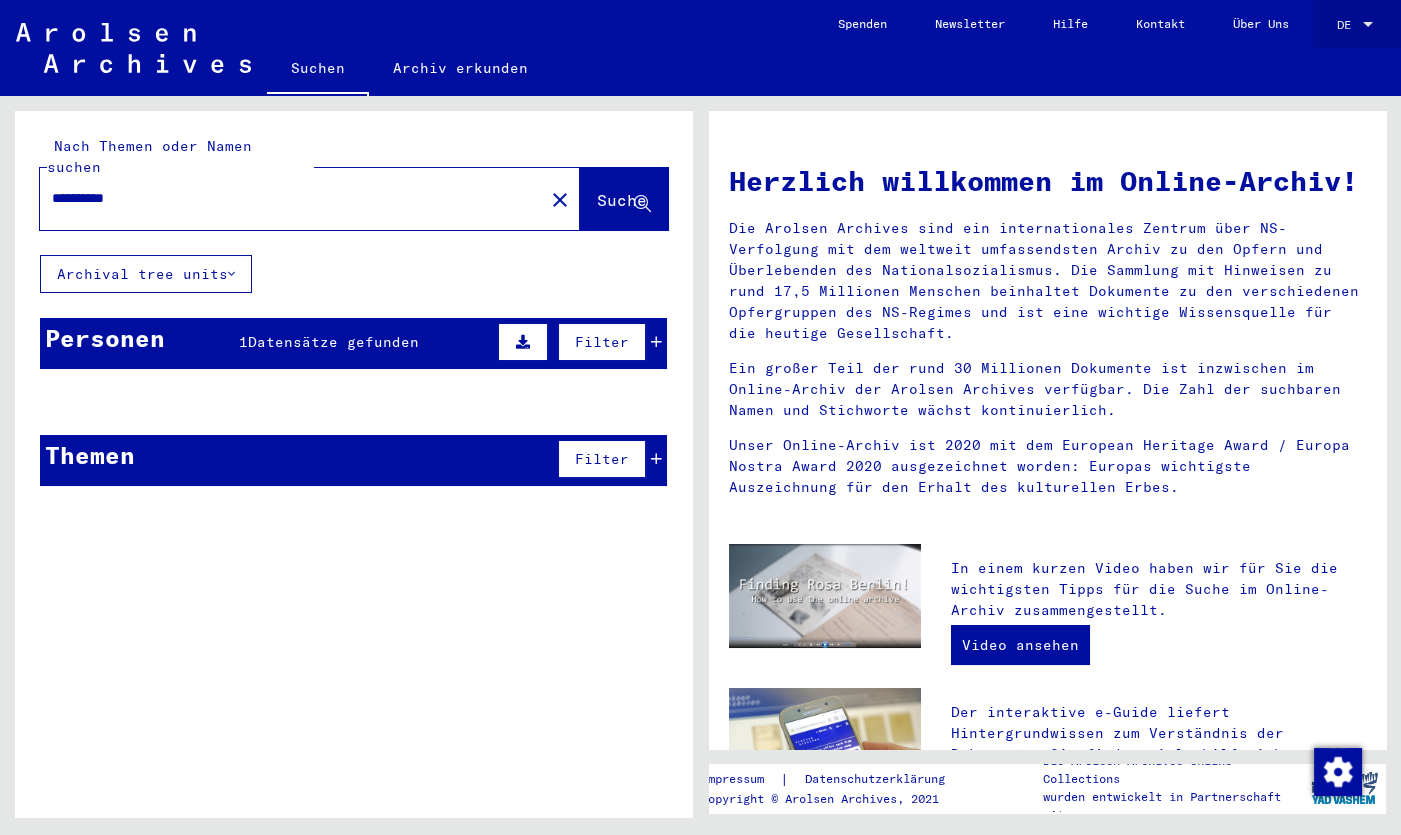 click on "DE" at bounding box center [1344, 24] 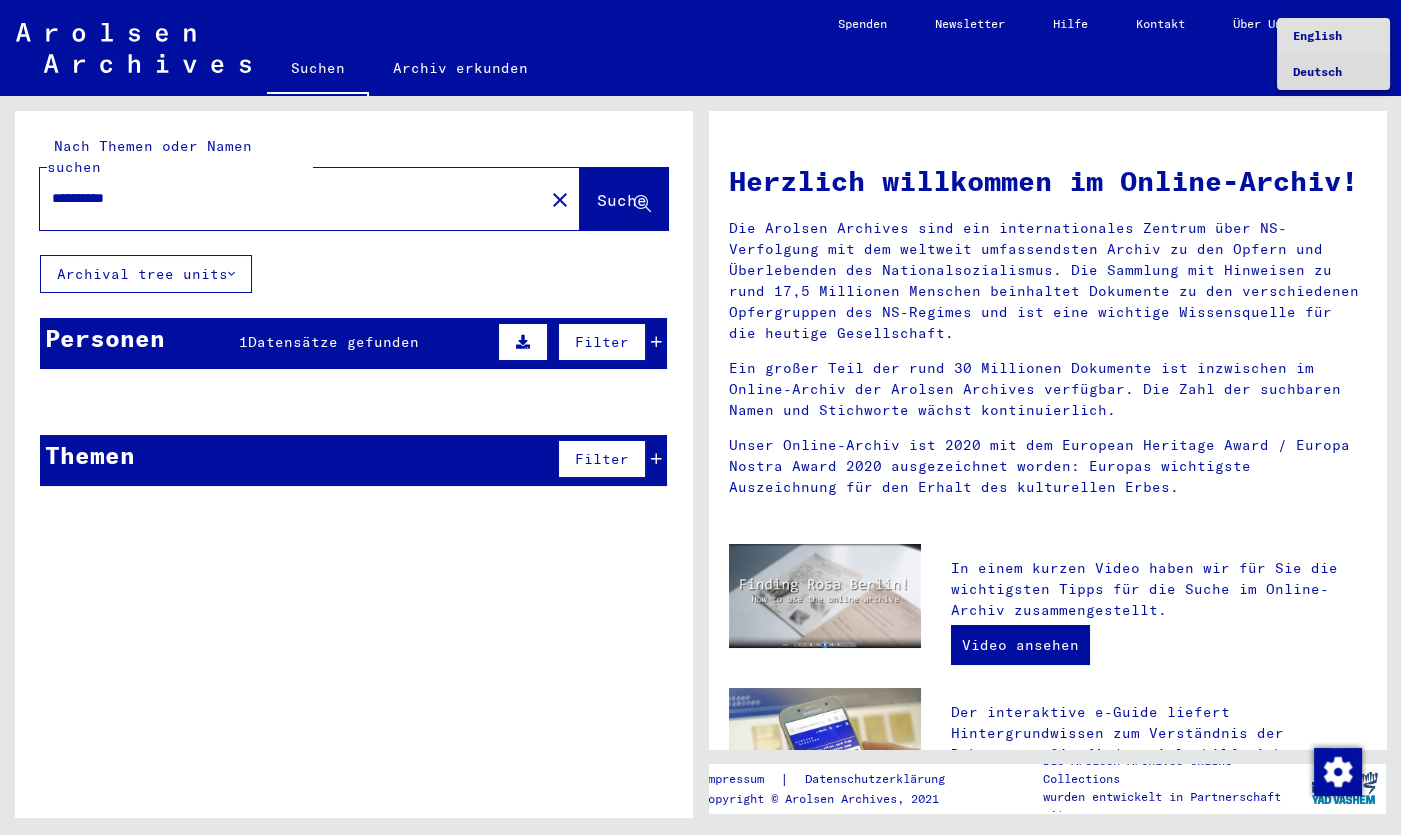 click on "Deutsch" at bounding box center [1317, 71] 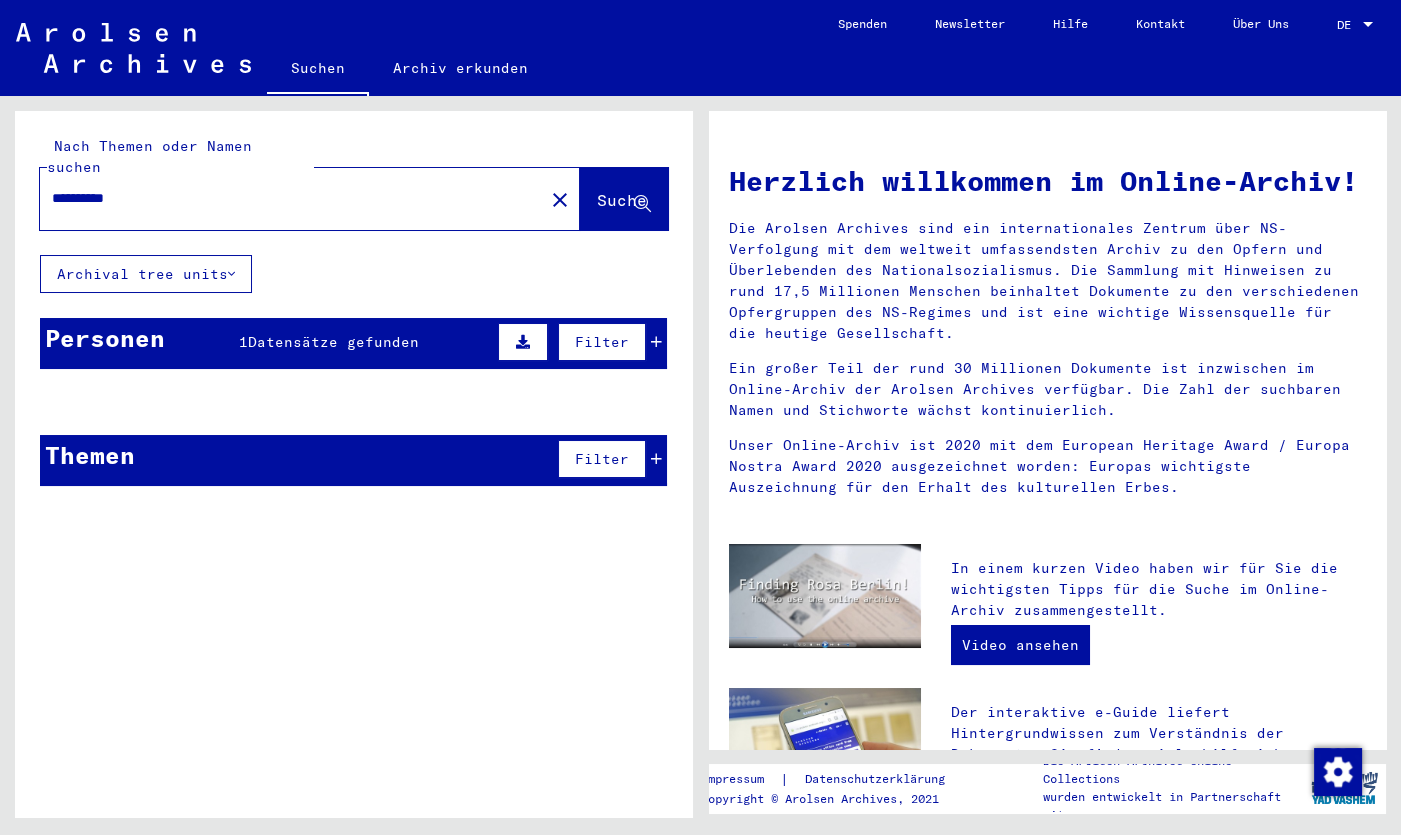 click on "DE" at bounding box center [1344, 24] 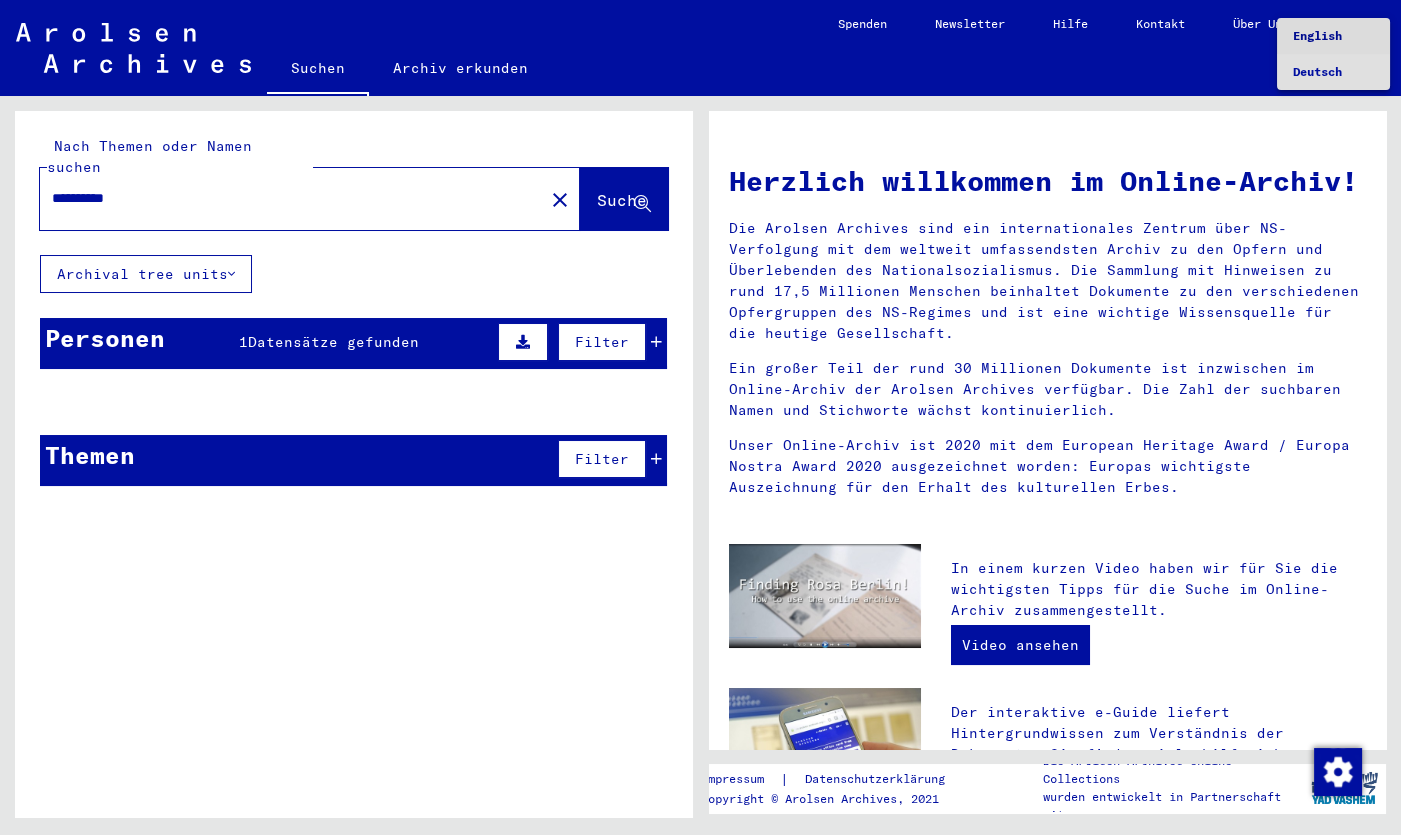 click on "English" at bounding box center [1317, 35] 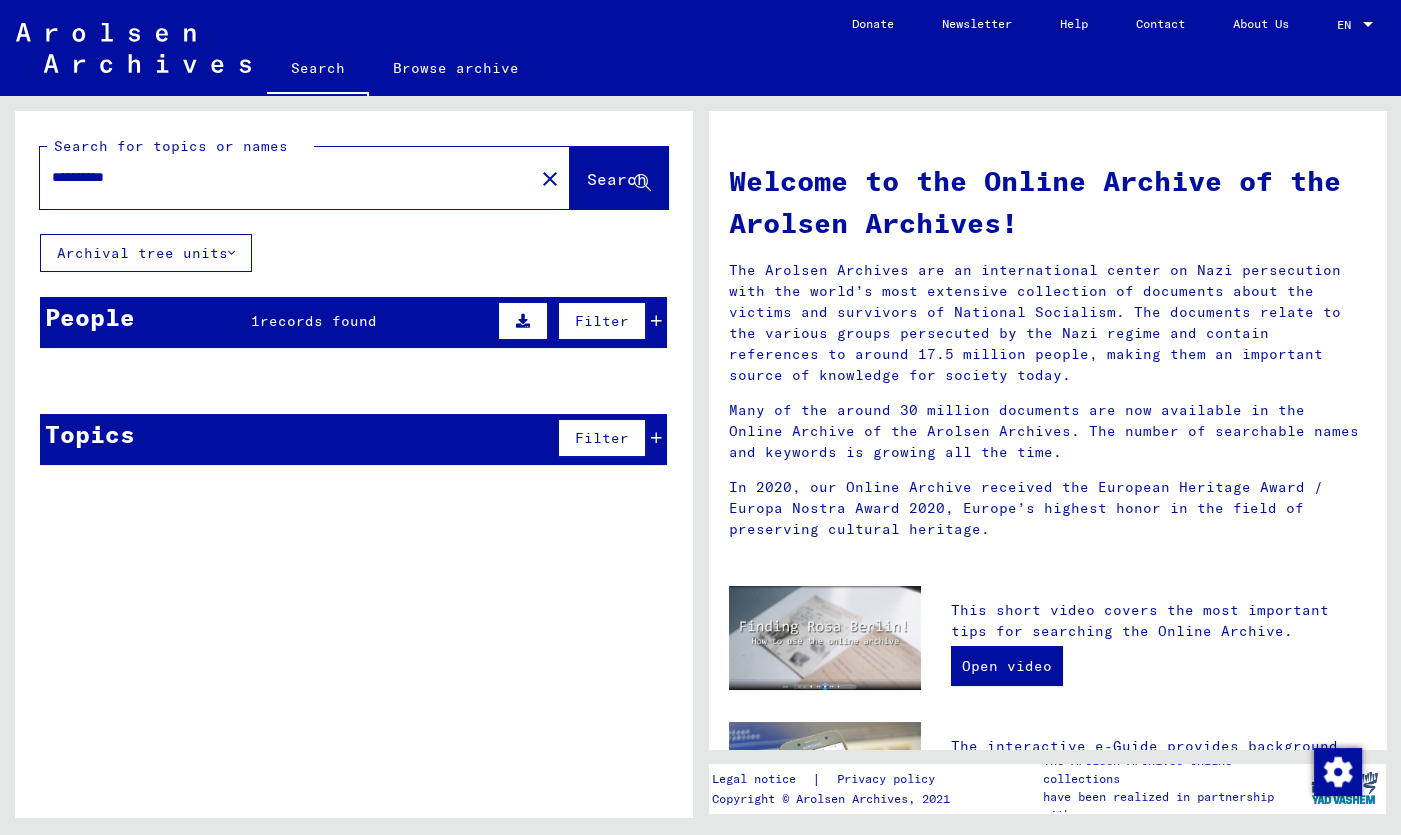 click 